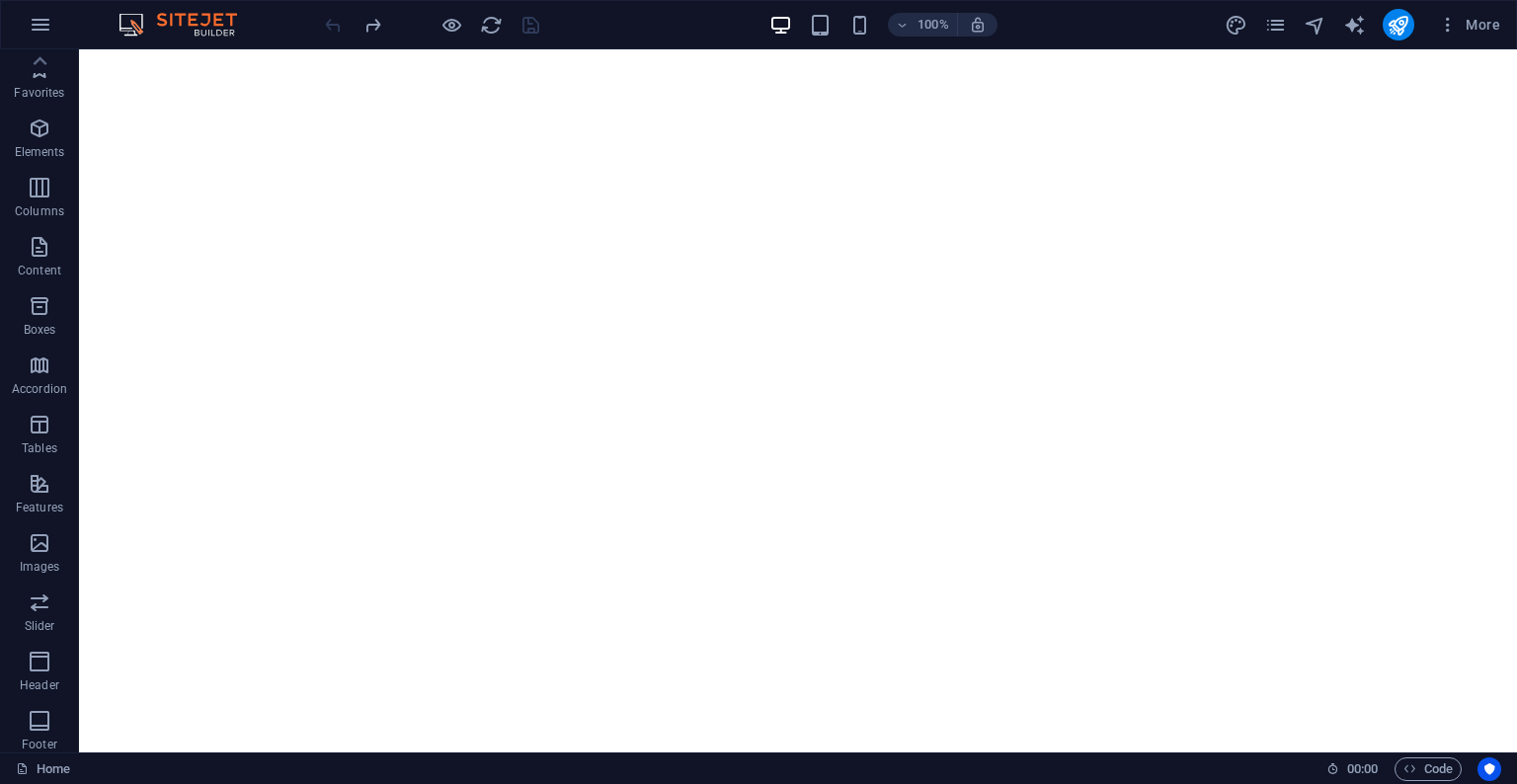 scroll, scrollTop: 0, scrollLeft: 0, axis: both 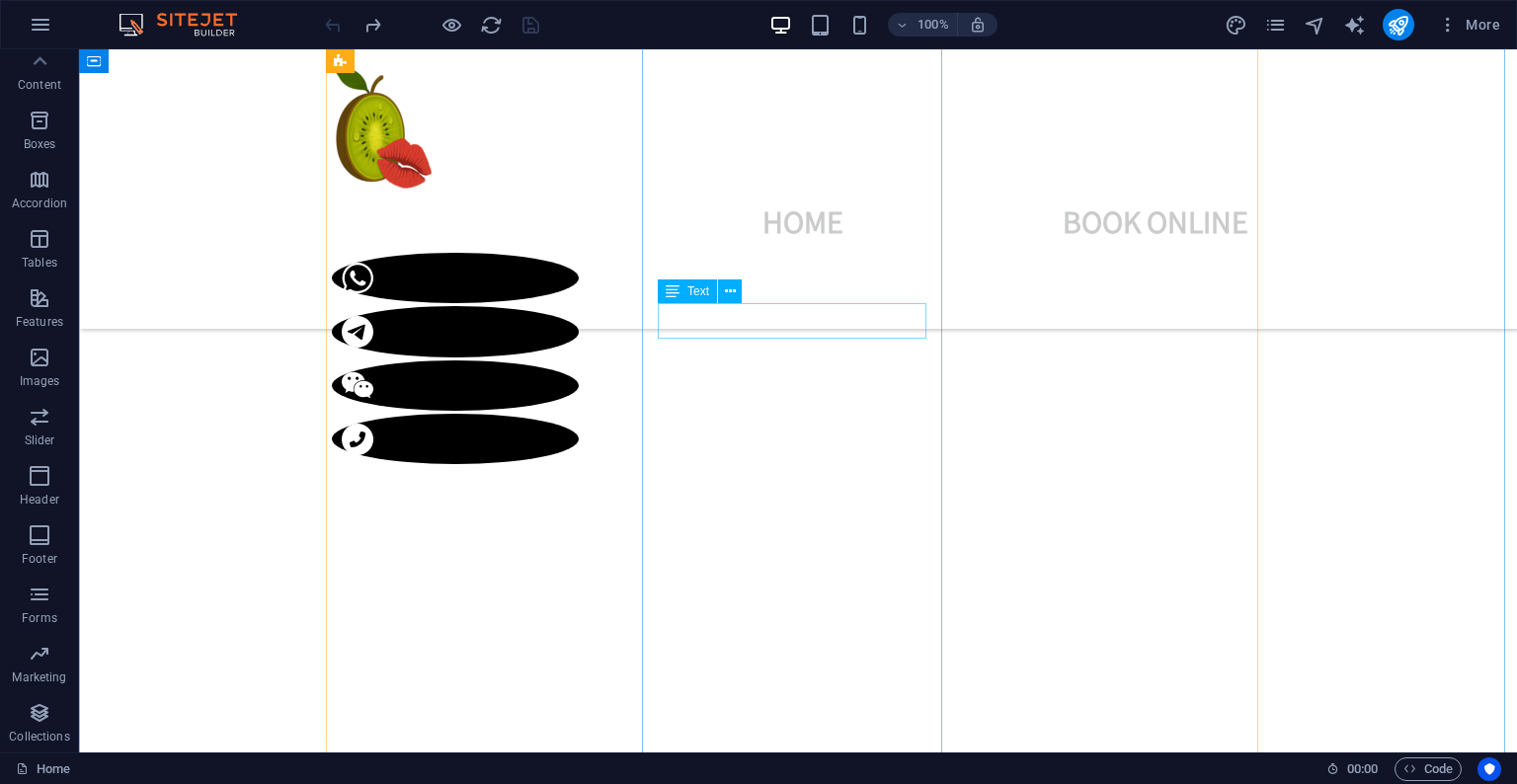 click on "Available" at bounding box center (482, 3589) 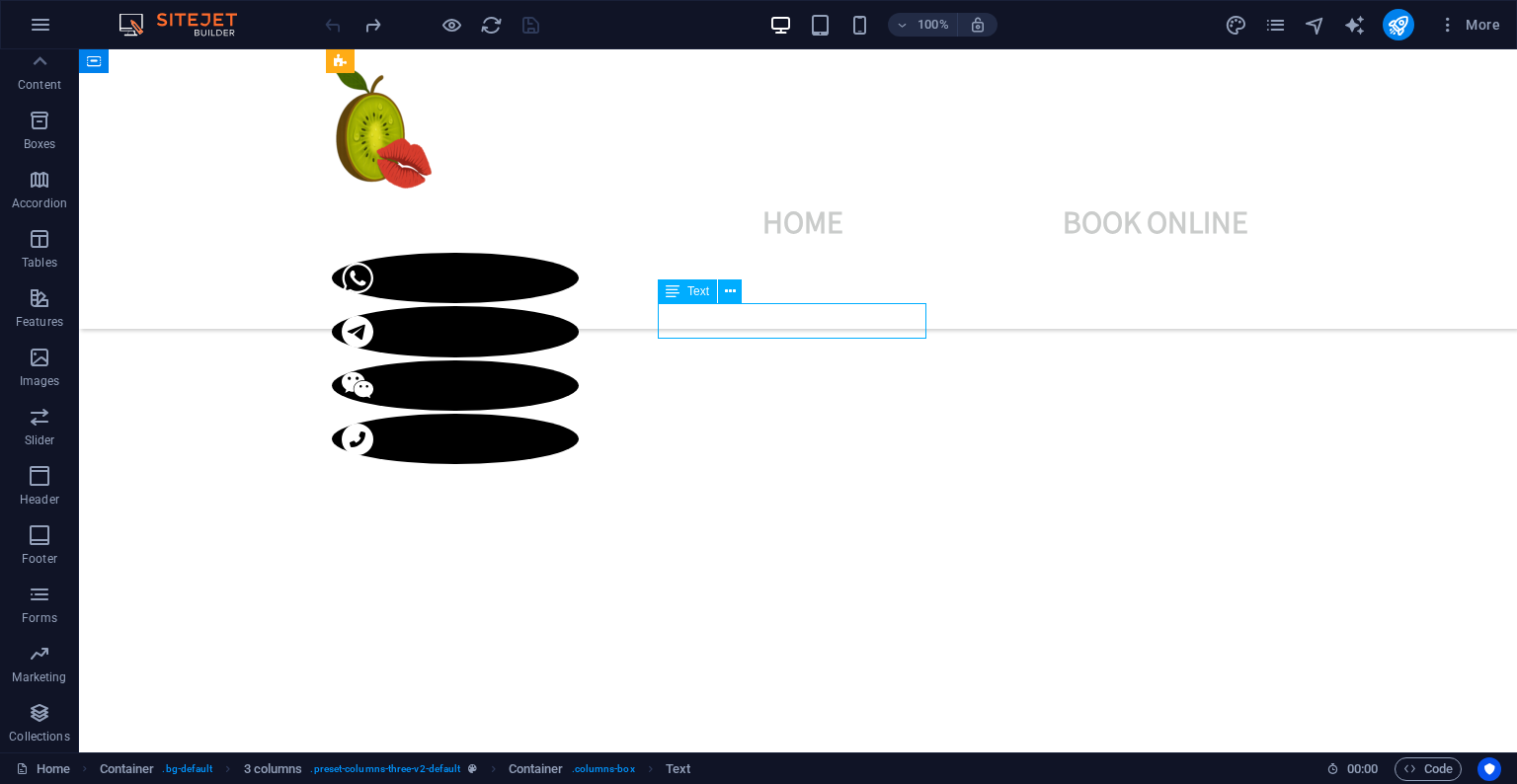 click on "Available" at bounding box center (482, 3589) 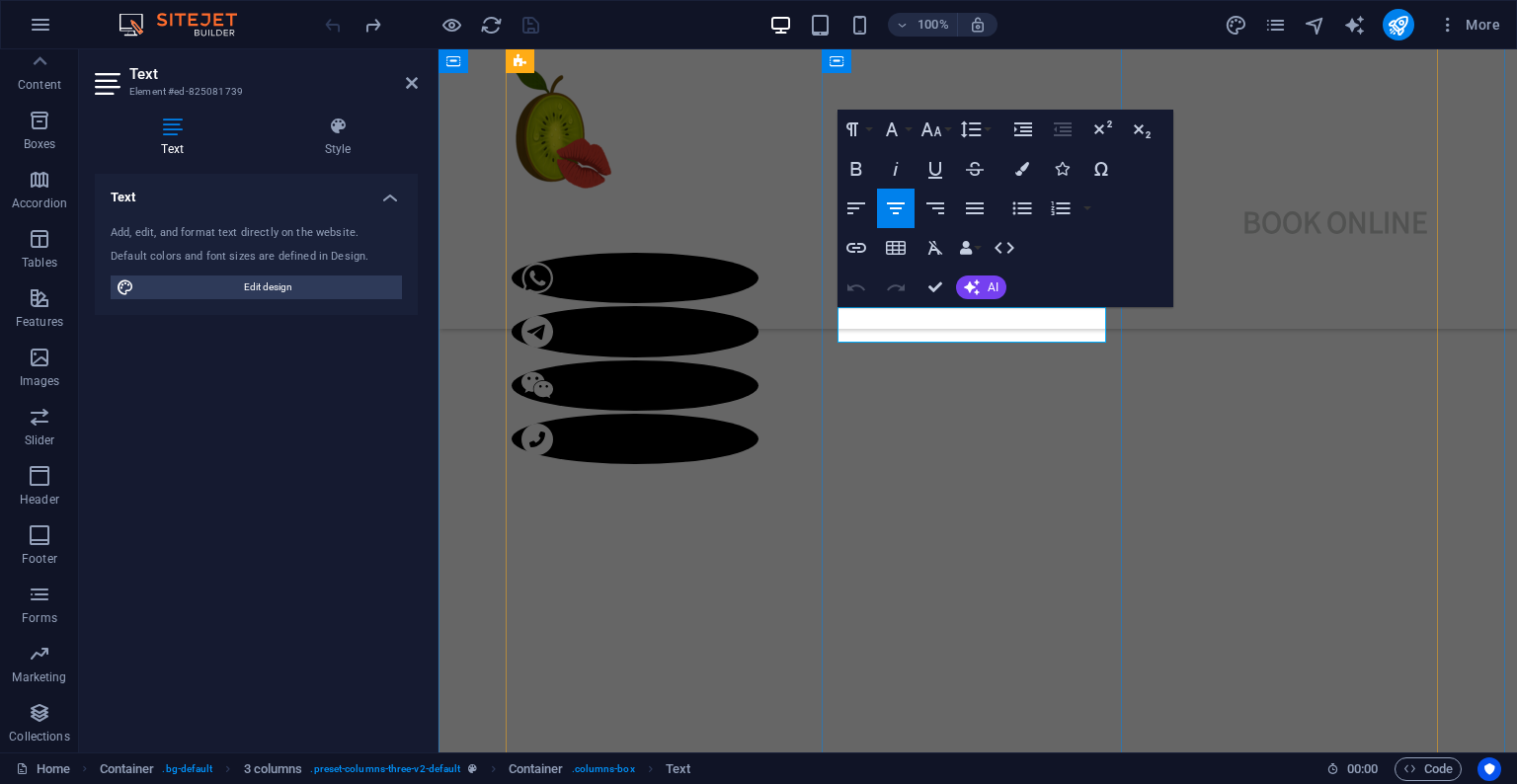 scroll, scrollTop: 1353, scrollLeft: 0, axis: vertical 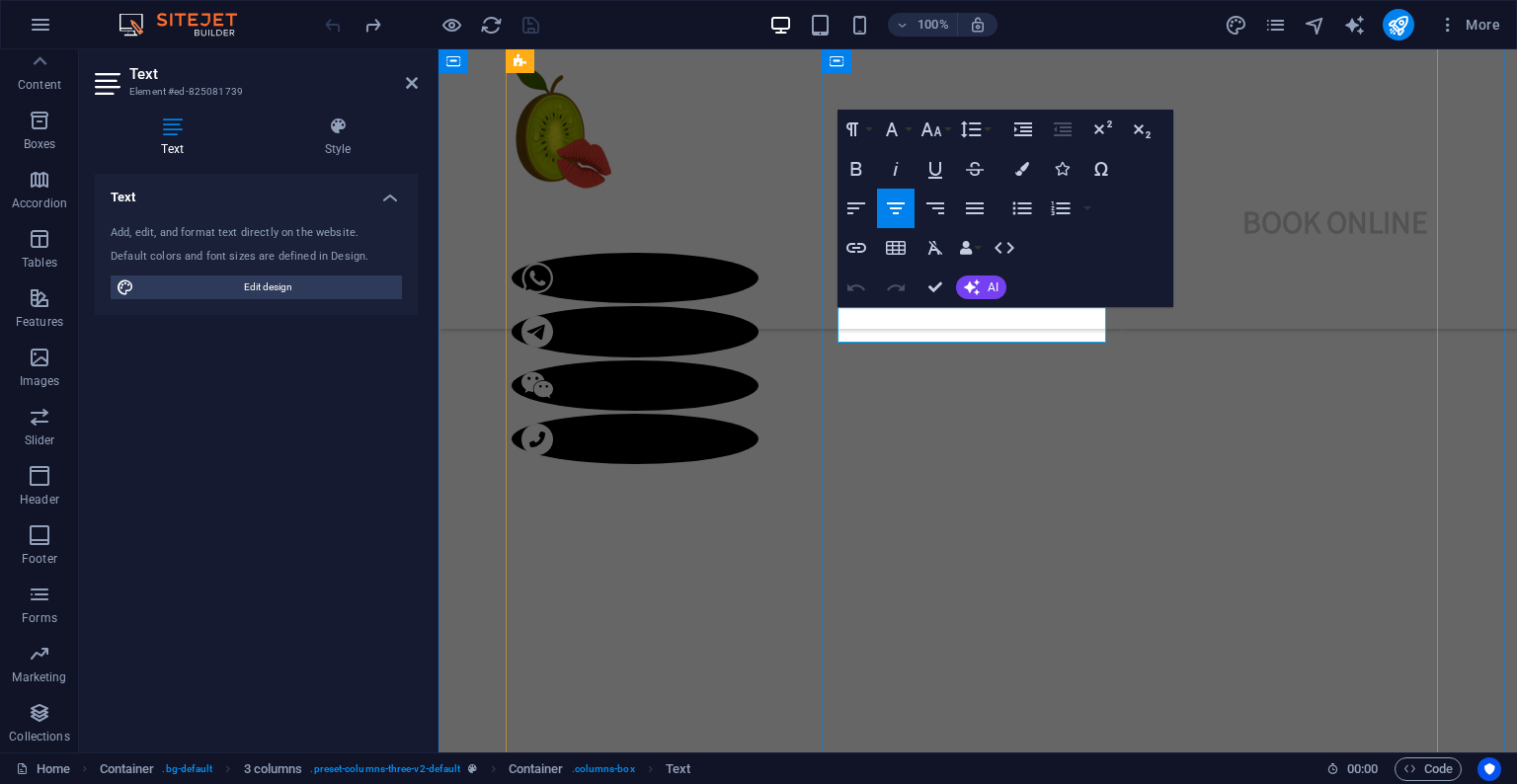 drag, startPoint x: 1043, startPoint y: 321, endPoint x: 888, endPoint y: 325, distance: 155.0516 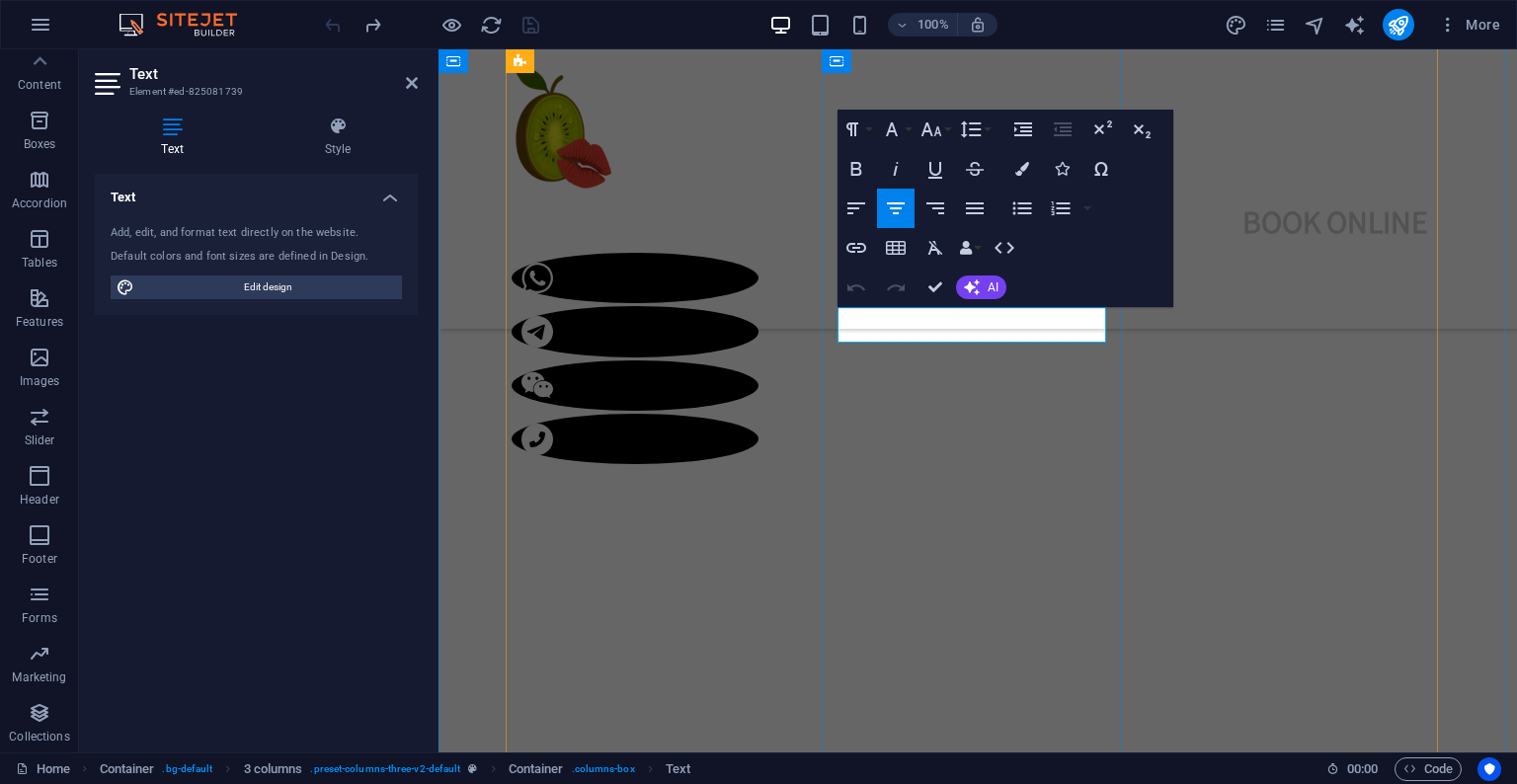 click on "Available" at bounding box center [662, 3592] 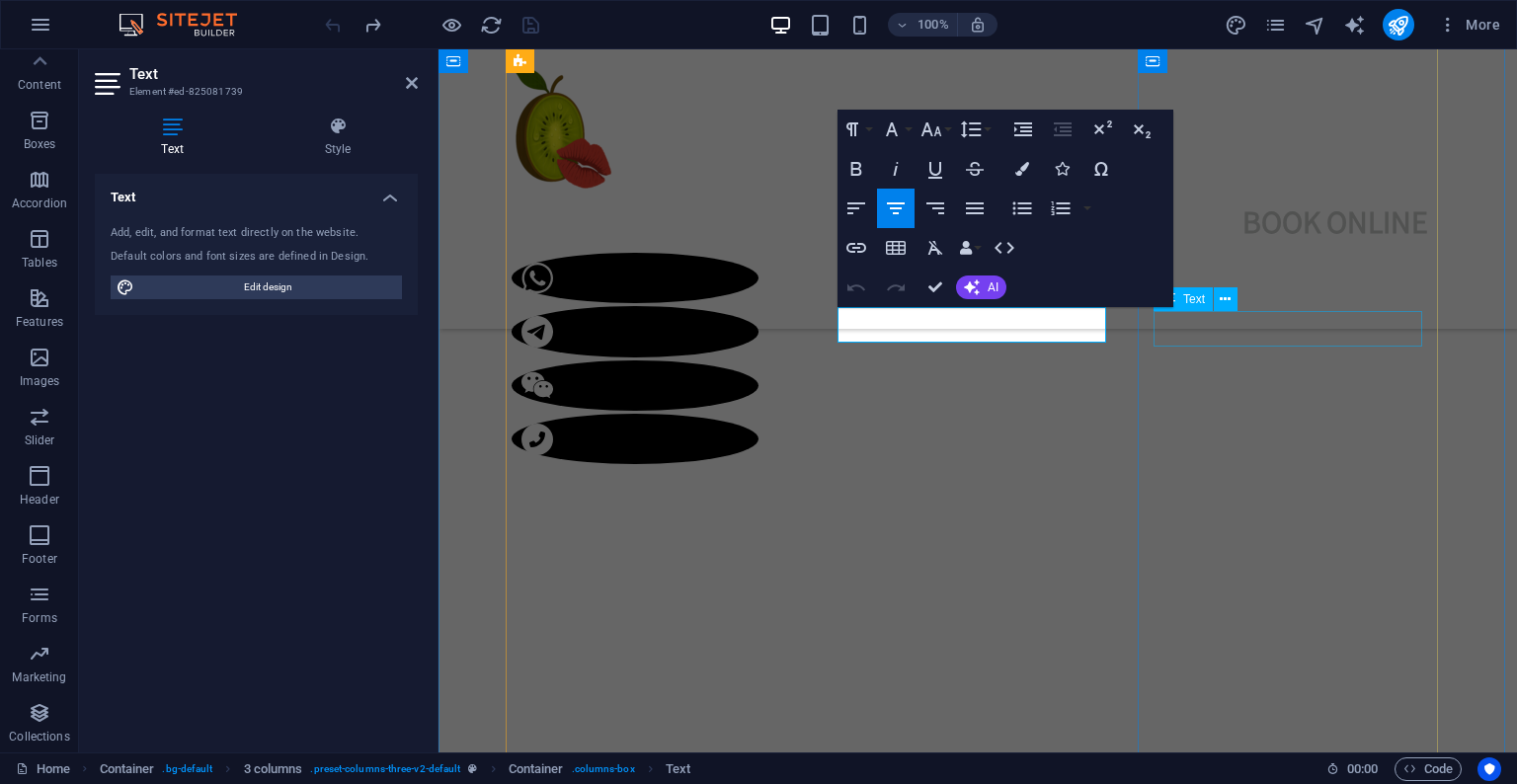 click on "Open for Booking" at bounding box center [662, 5099] 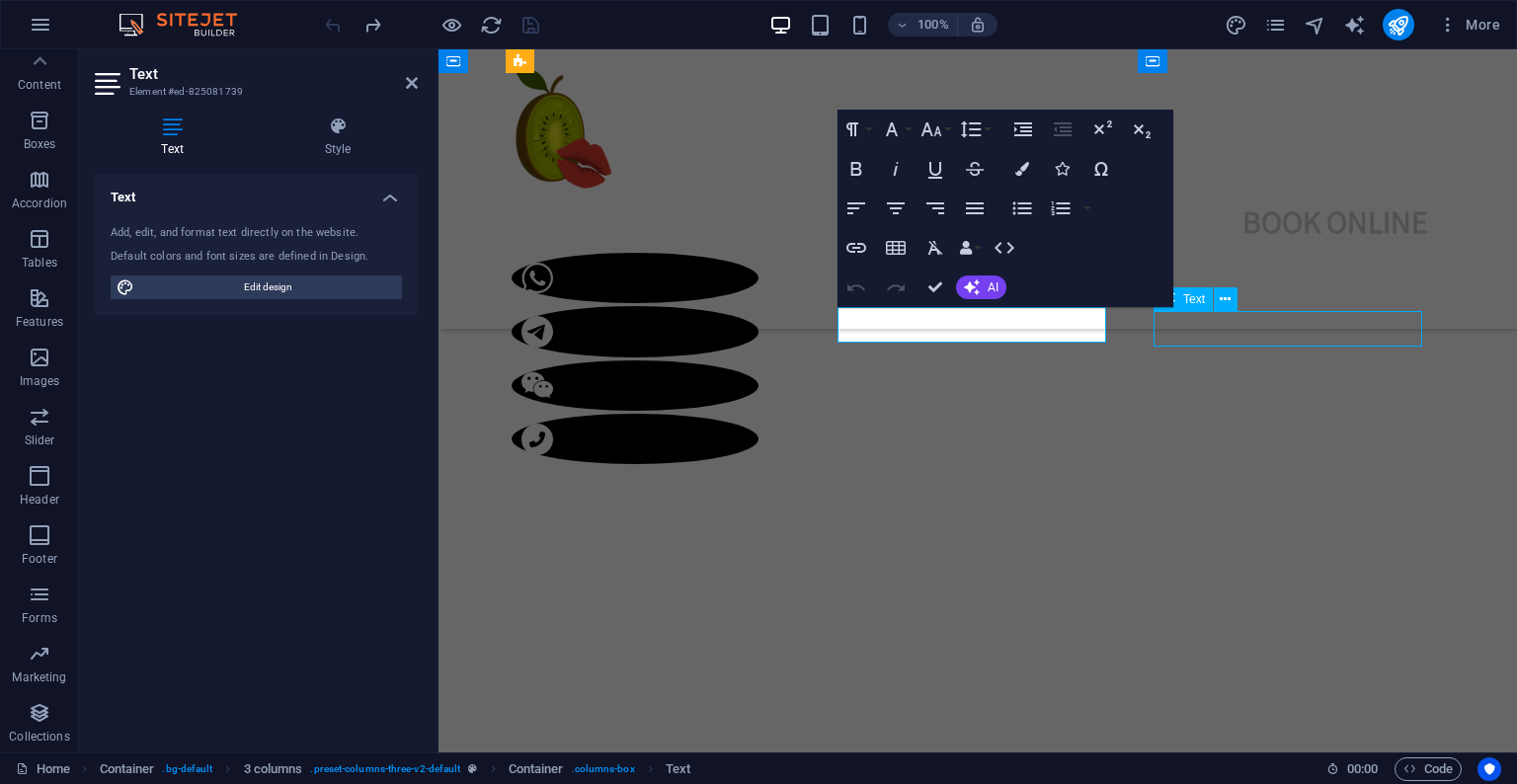 click on "Open for Booking" at bounding box center [662, 5099] 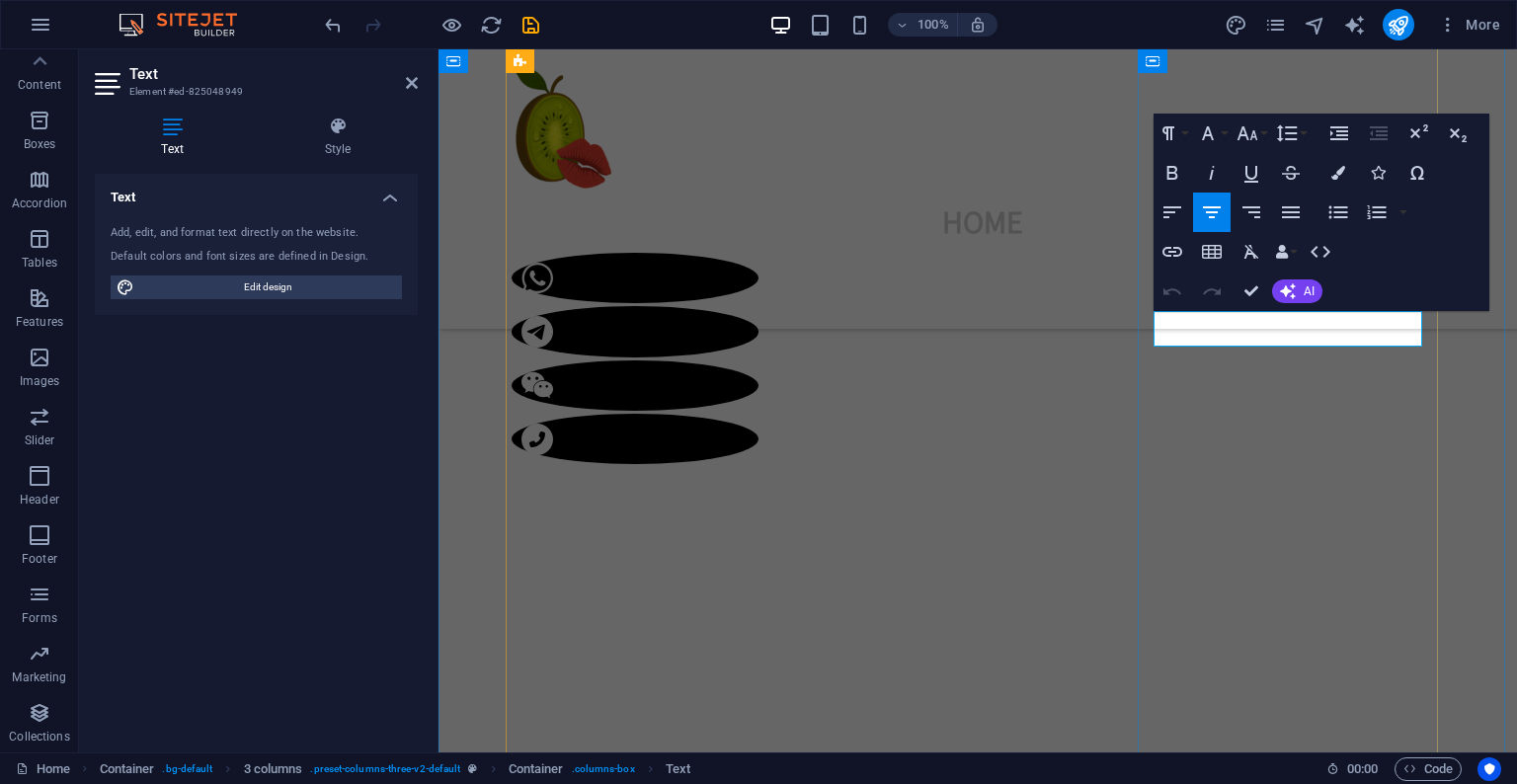 drag, startPoint x: 1232, startPoint y: 325, endPoint x: 1391, endPoint y: 338, distance: 159.53056 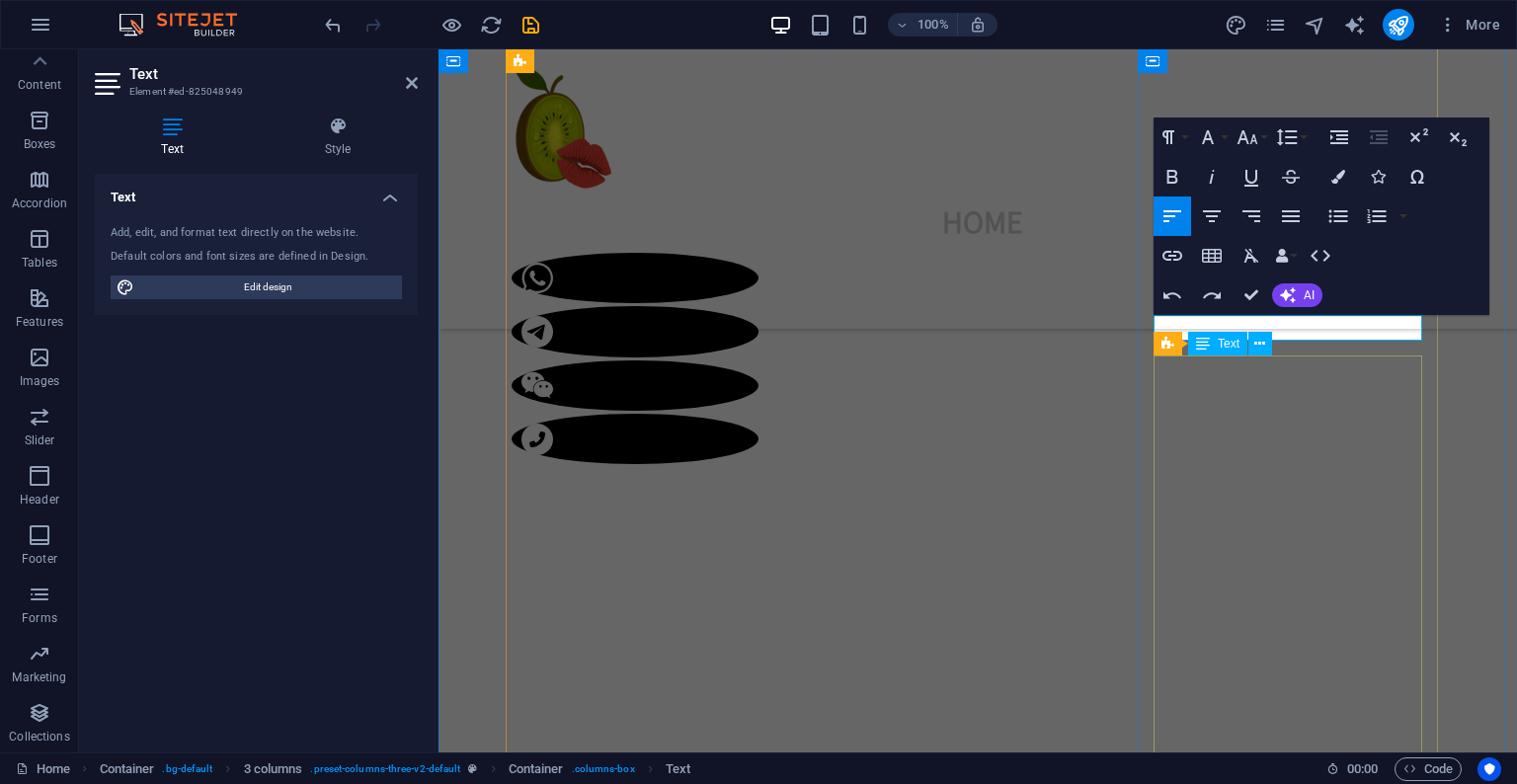 scroll, scrollTop: 1102, scrollLeft: 0, axis: vertical 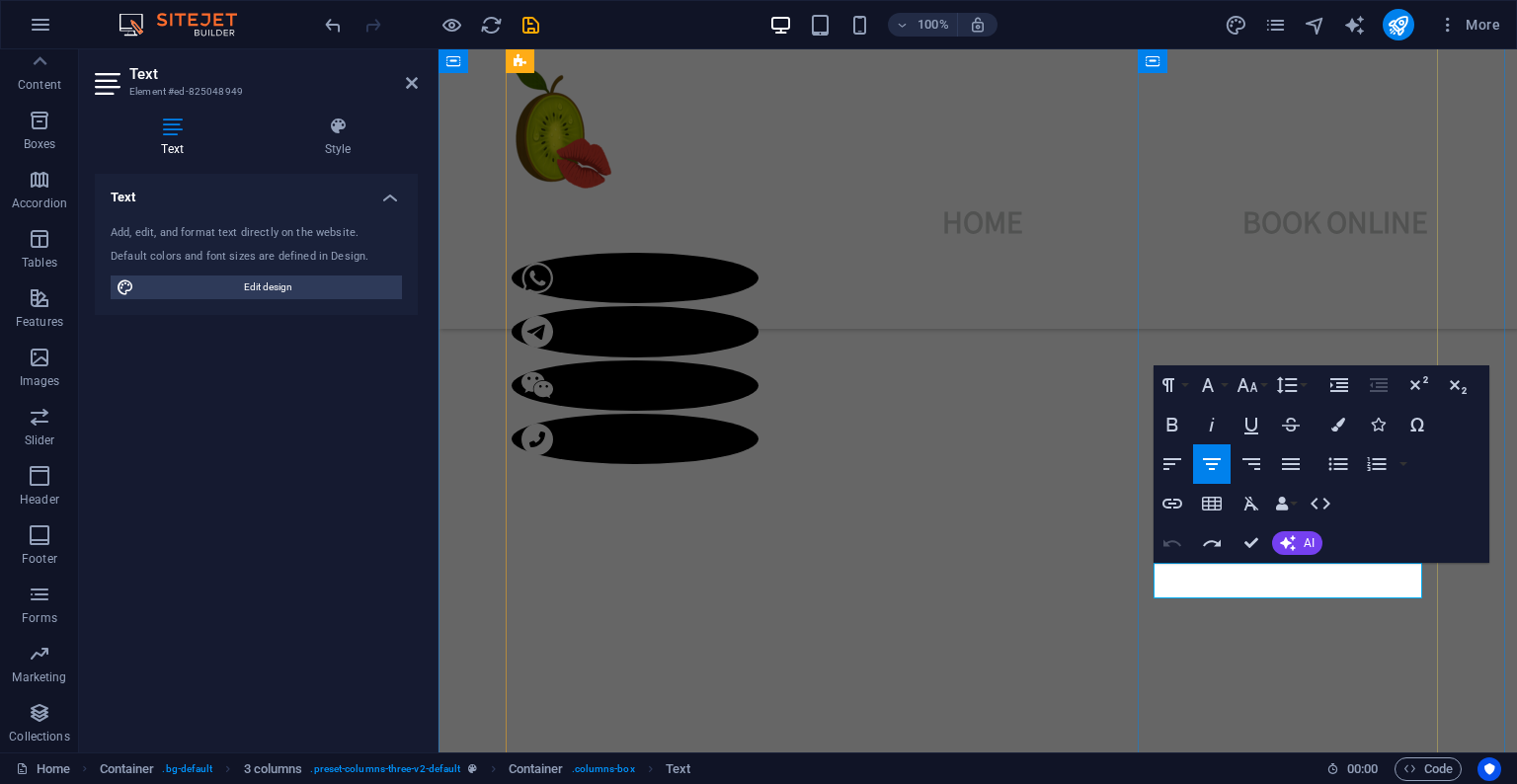 click on "Open for Booking" at bounding box center [662, 5350] 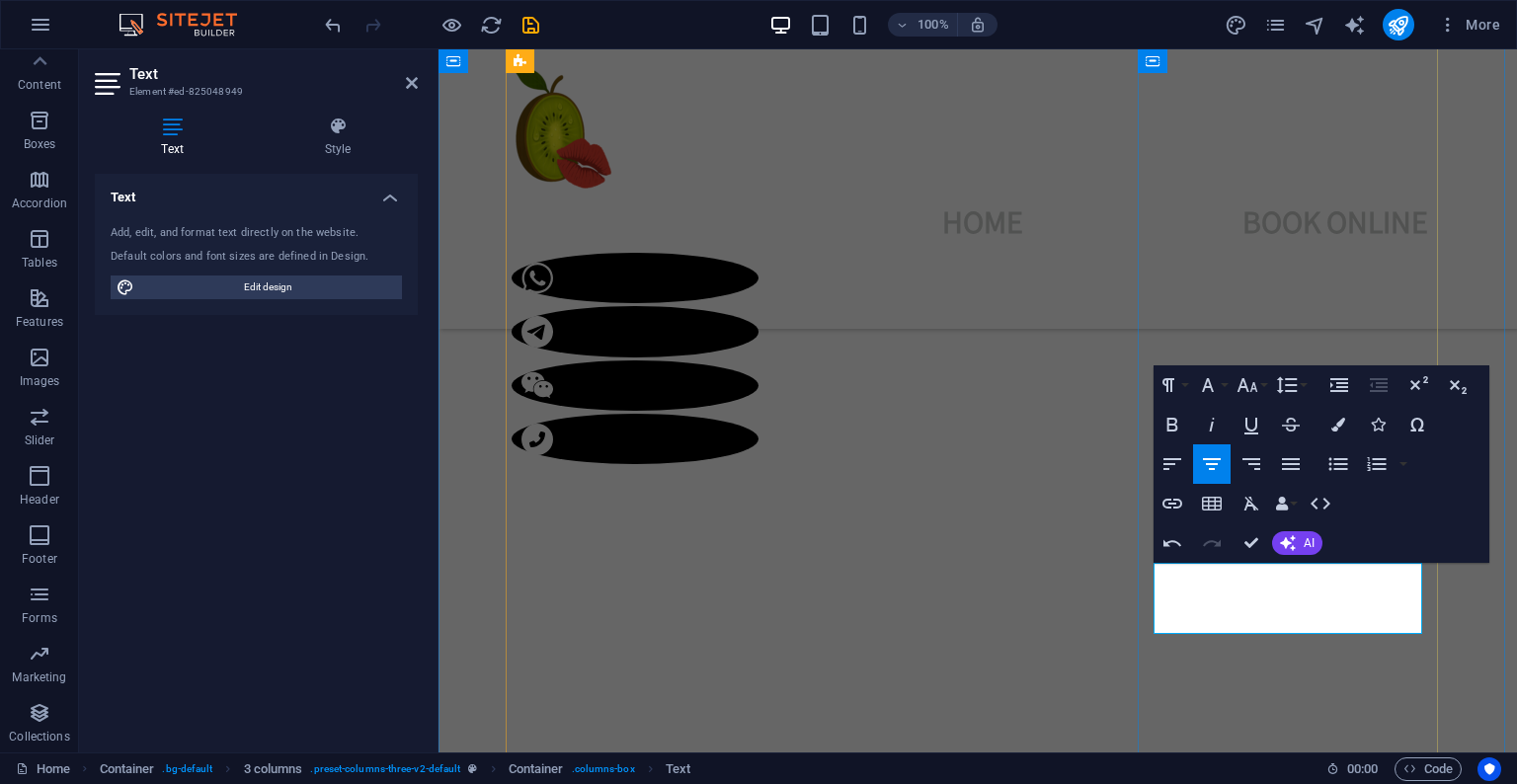 click on "Available" at bounding box center (662, 5534) 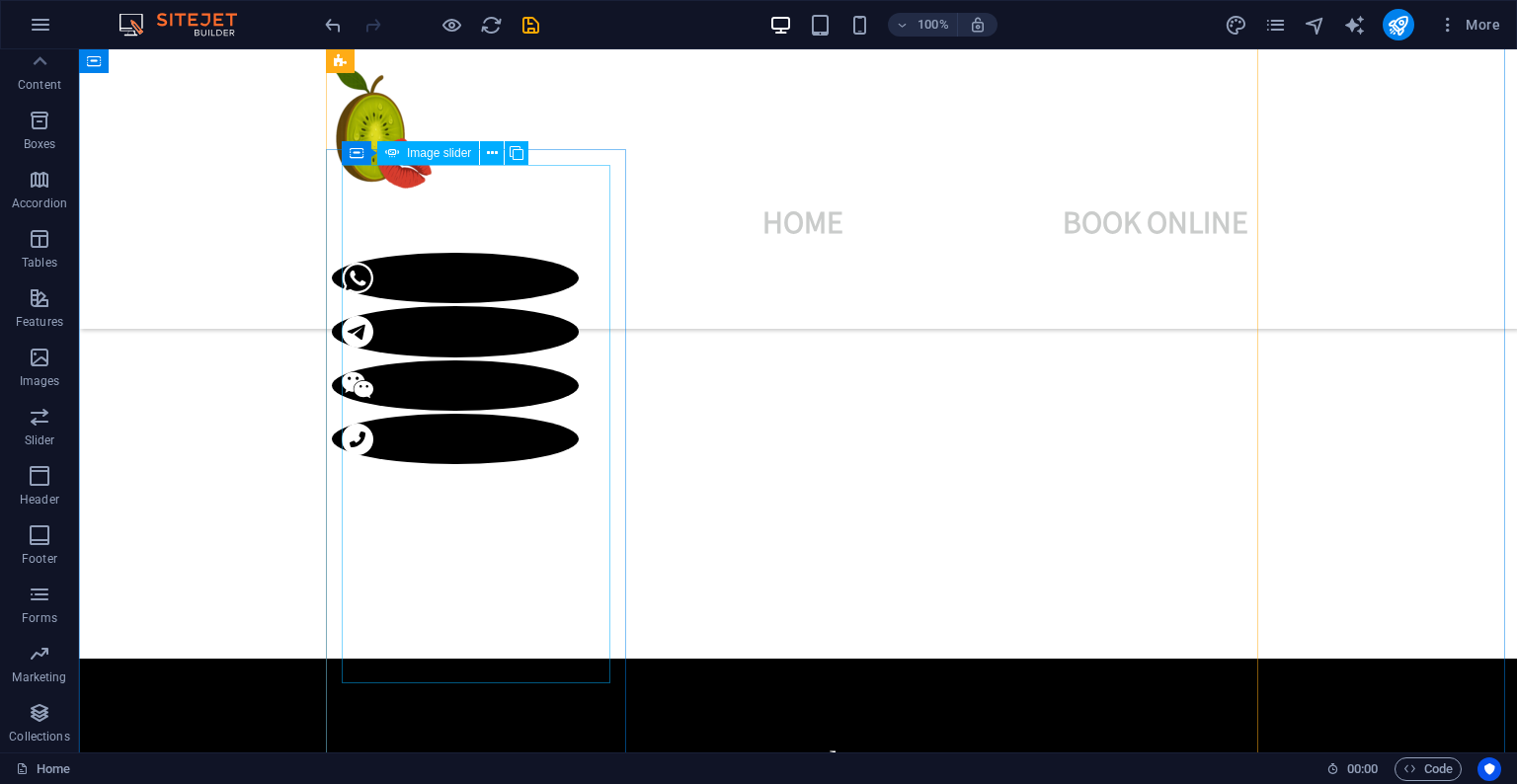 scroll, scrollTop: 2384, scrollLeft: 0, axis: vertical 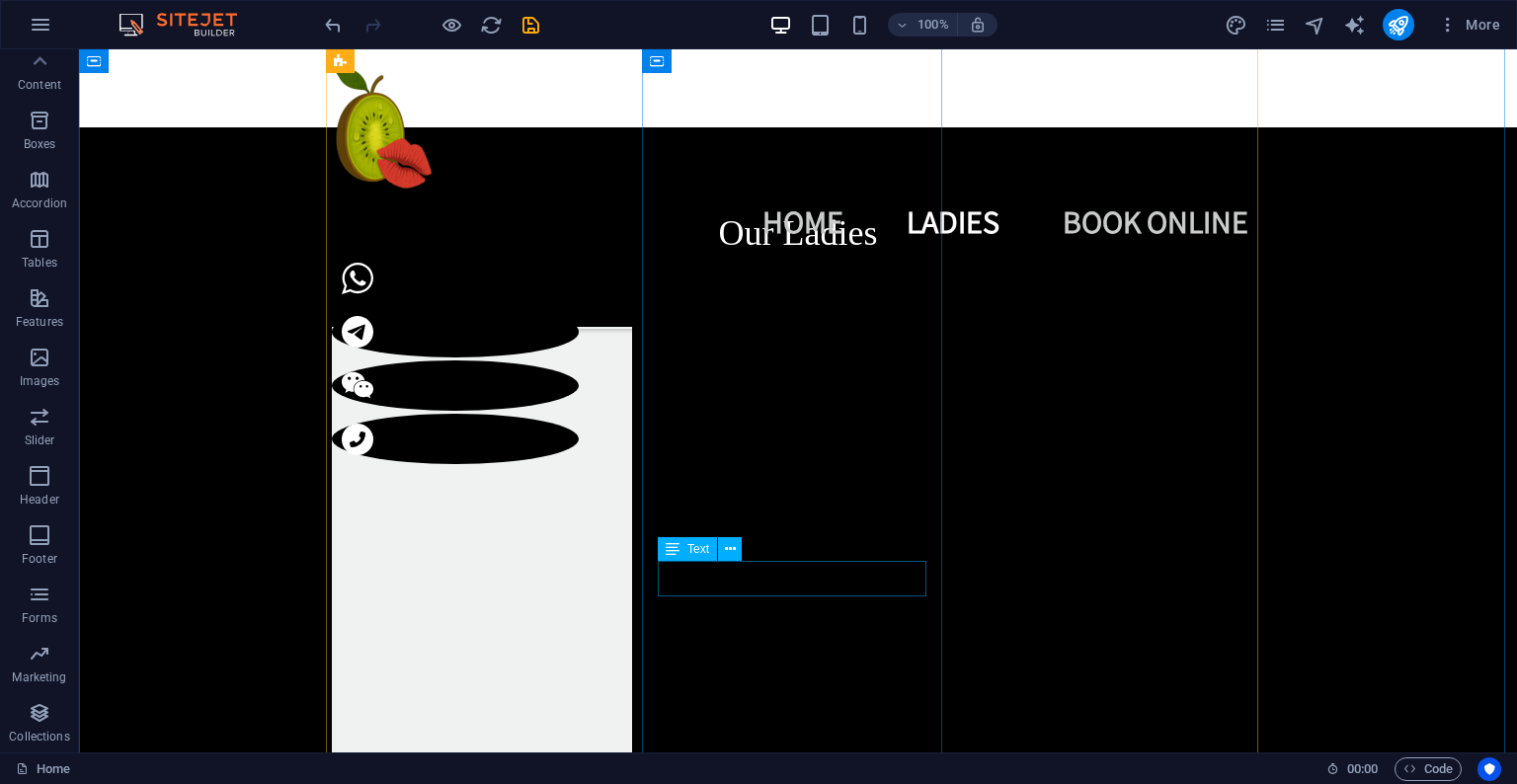 click on "Open for Booking" at bounding box center [482, 7002] 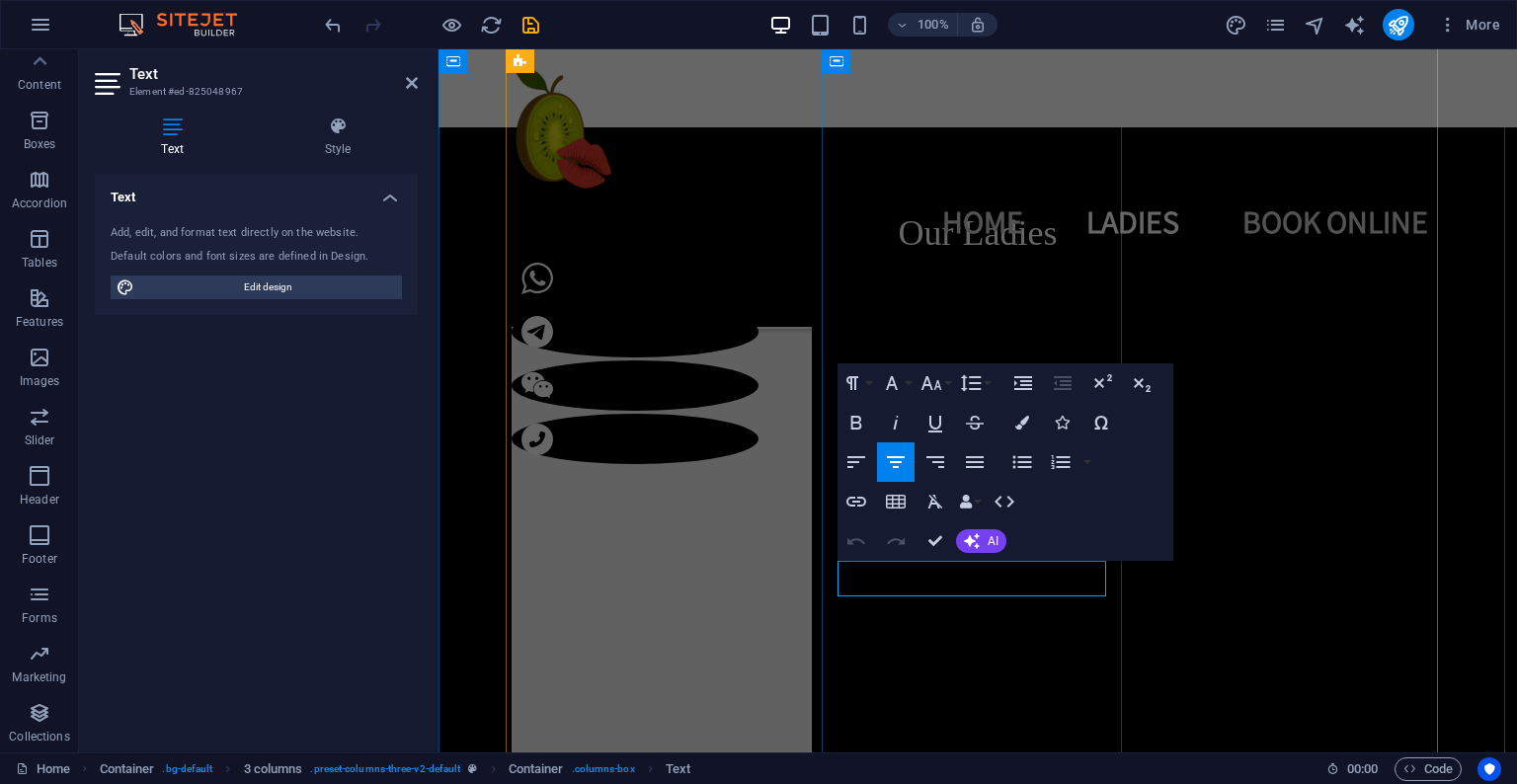 click on "Open for Booking" at bounding box center [663, 7151] 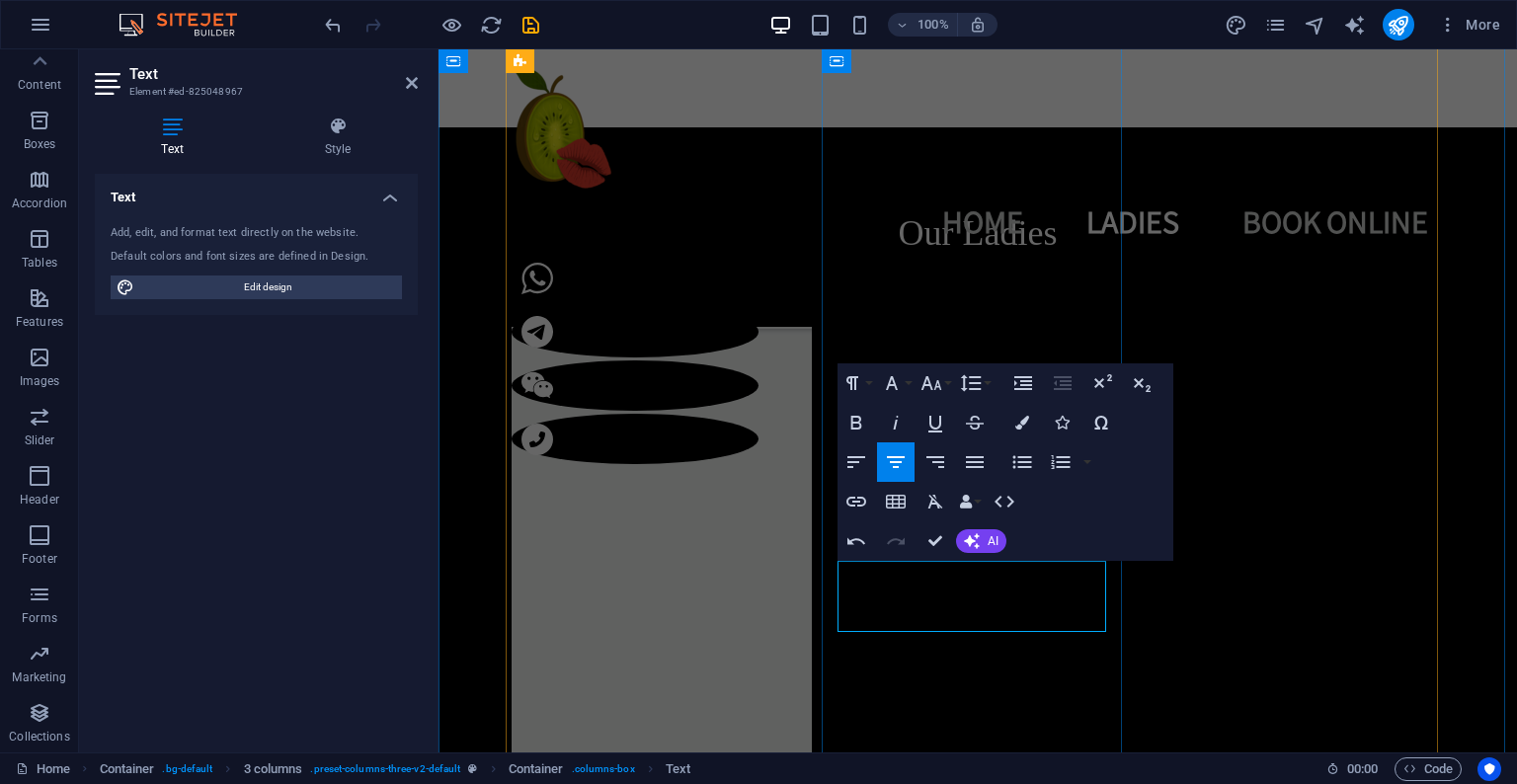 click on "Available" at bounding box center [661, 7186] 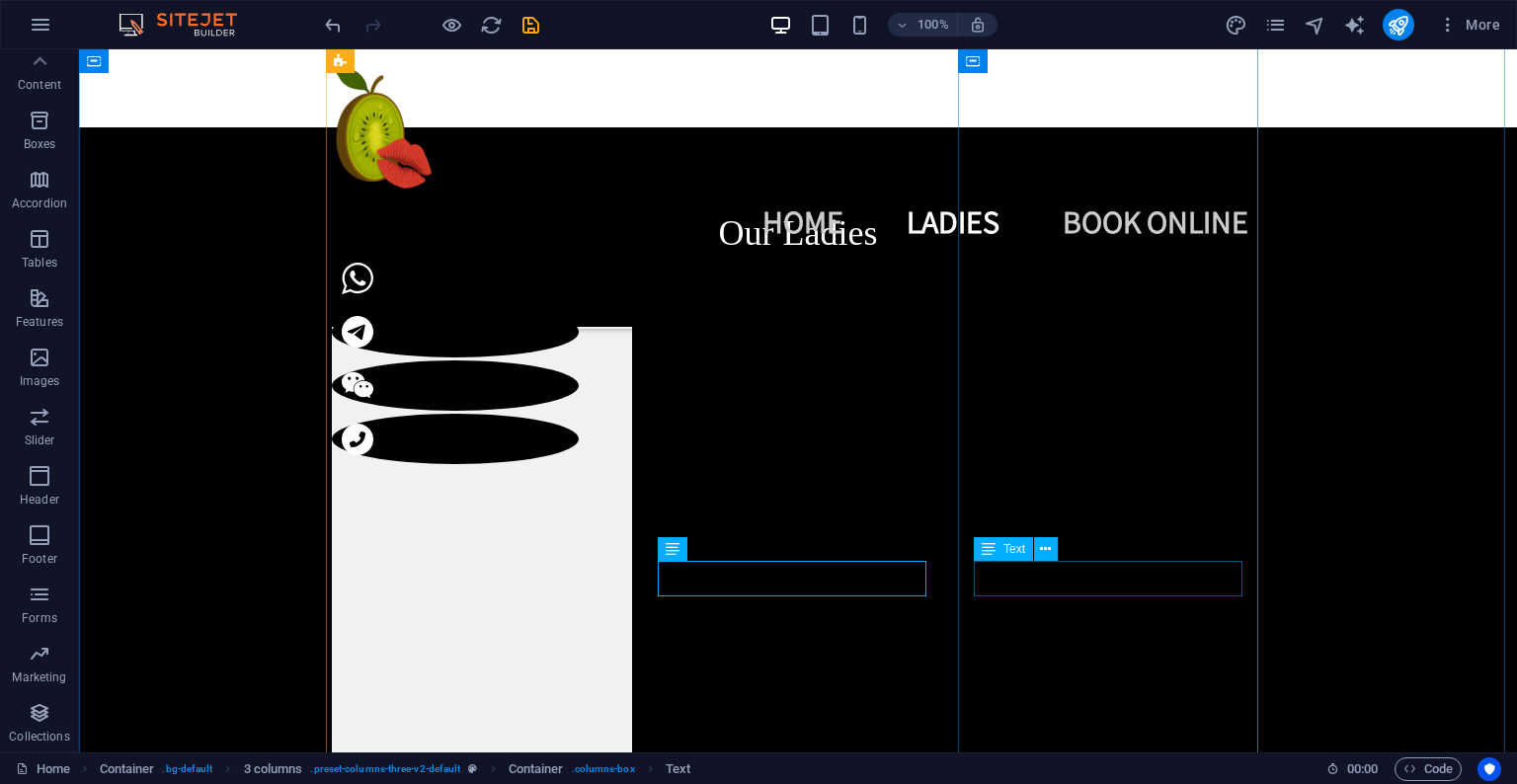 click on "Open for Booking" at bounding box center (482, 8471) 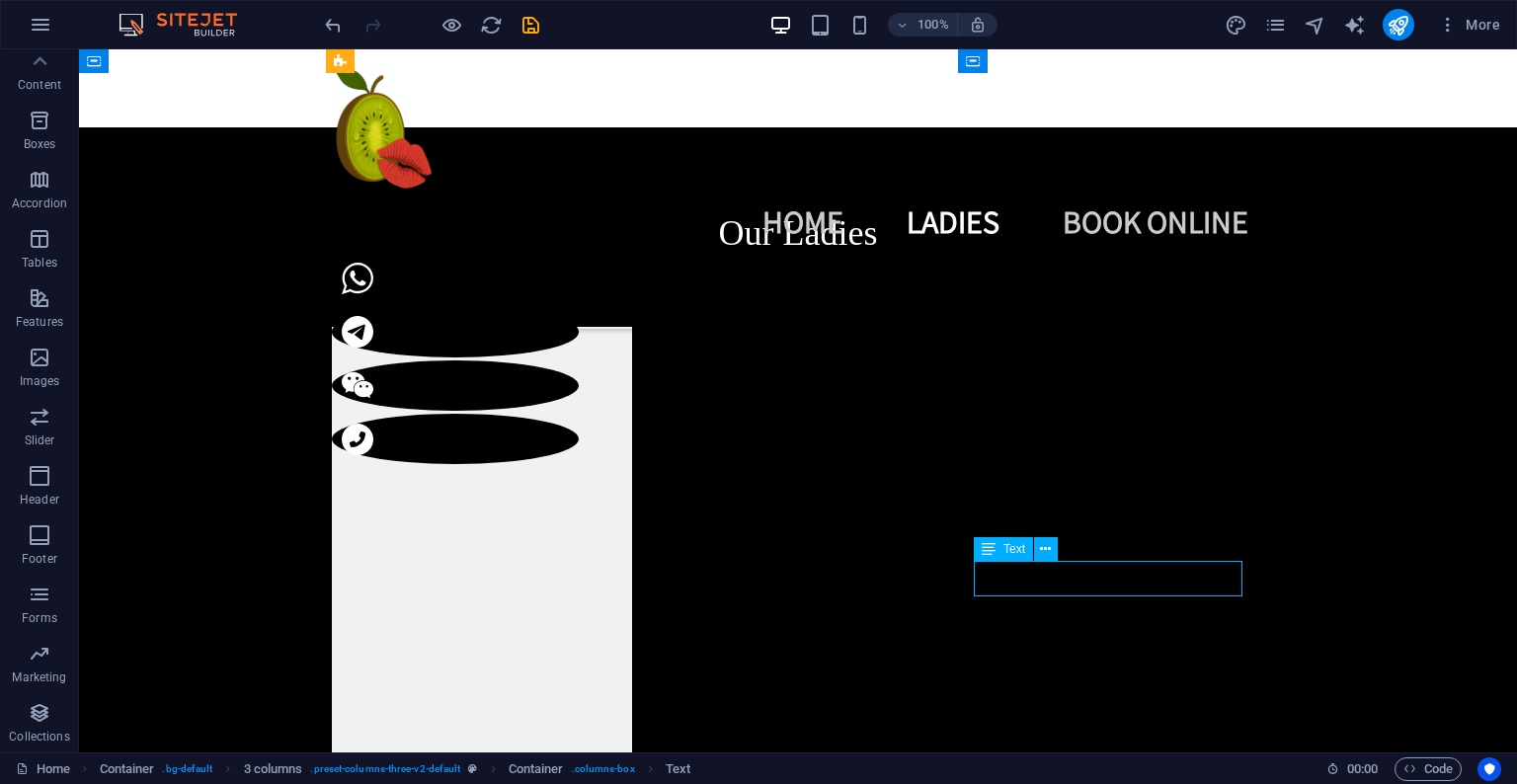 click on "Open for Booking" at bounding box center (482, 8471) 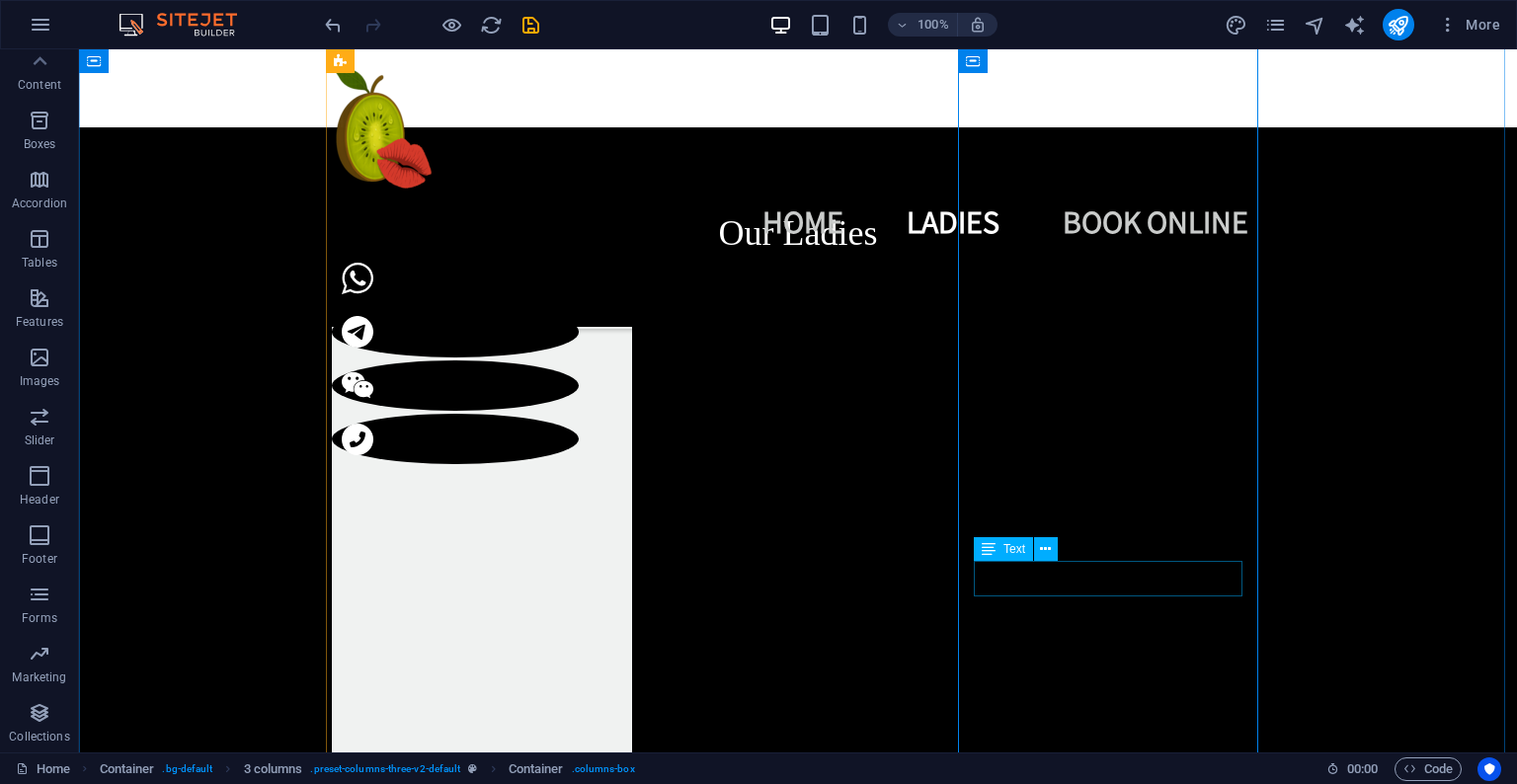 click on "Open for Booking" at bounding box center (482, 8471) 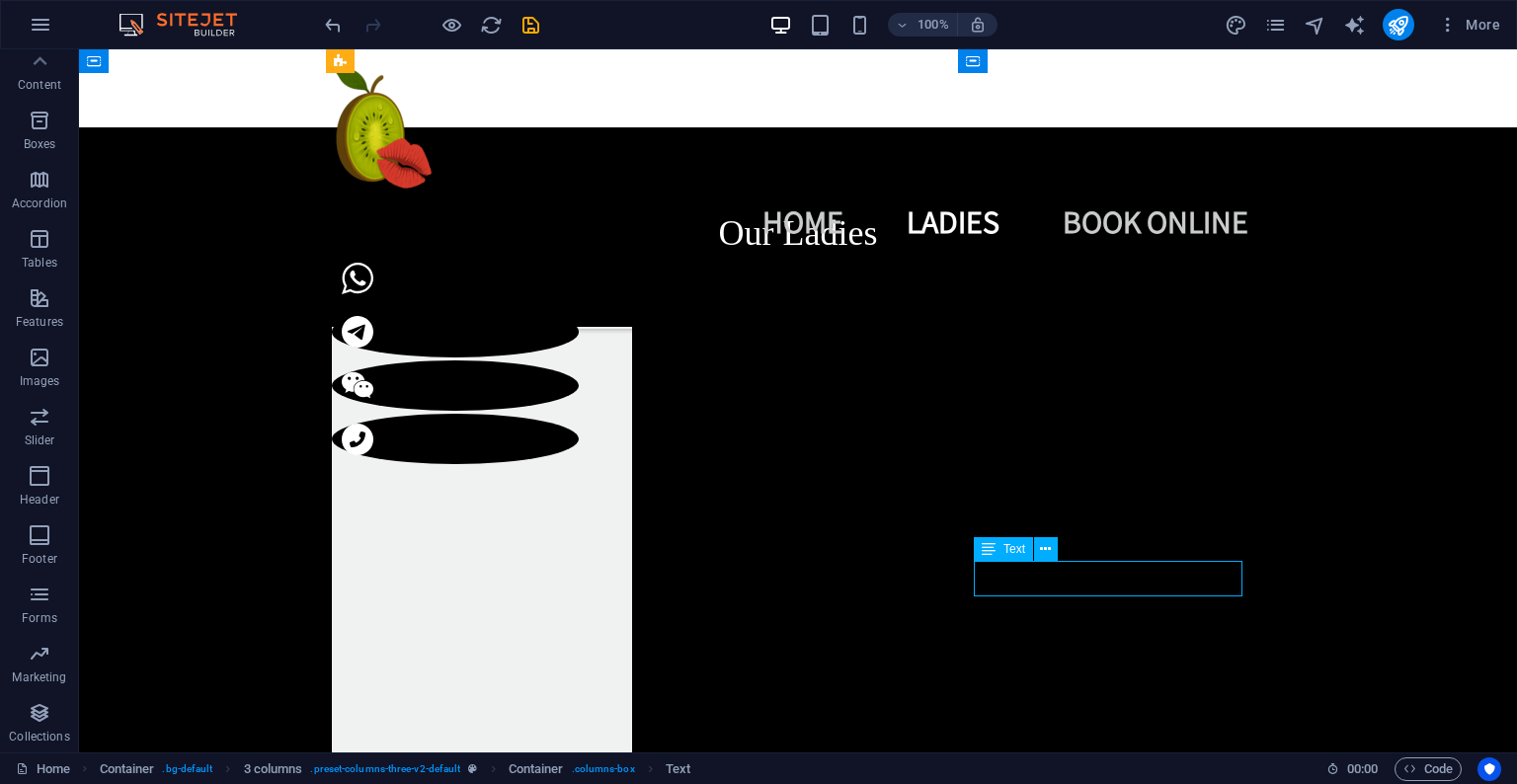click on "Open for Booking" at bounding box center [482, 8471] 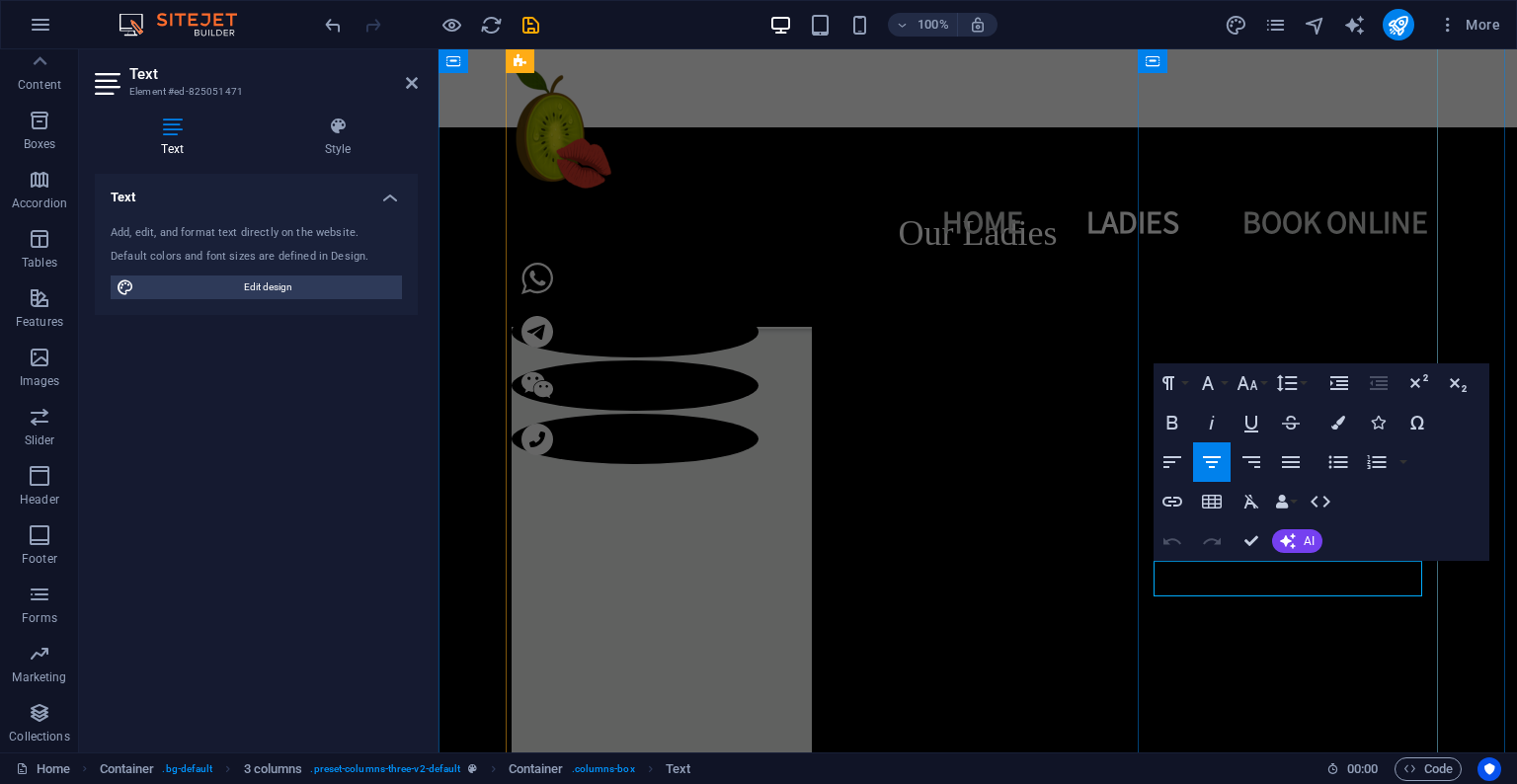 click on "Open for Booking" at bounding box center (662, 8471) 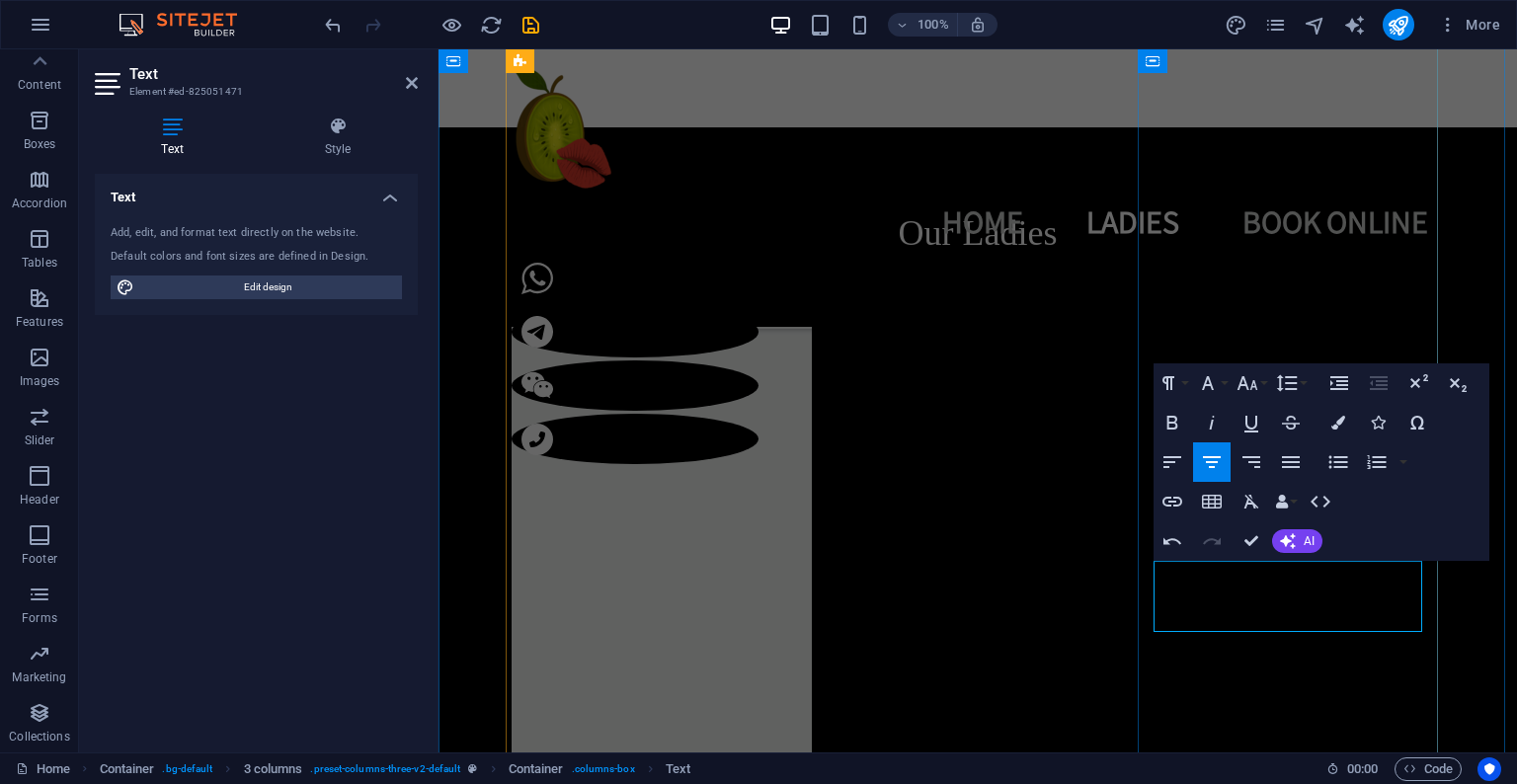 click on "Available" at bounding box center (662, 8656) 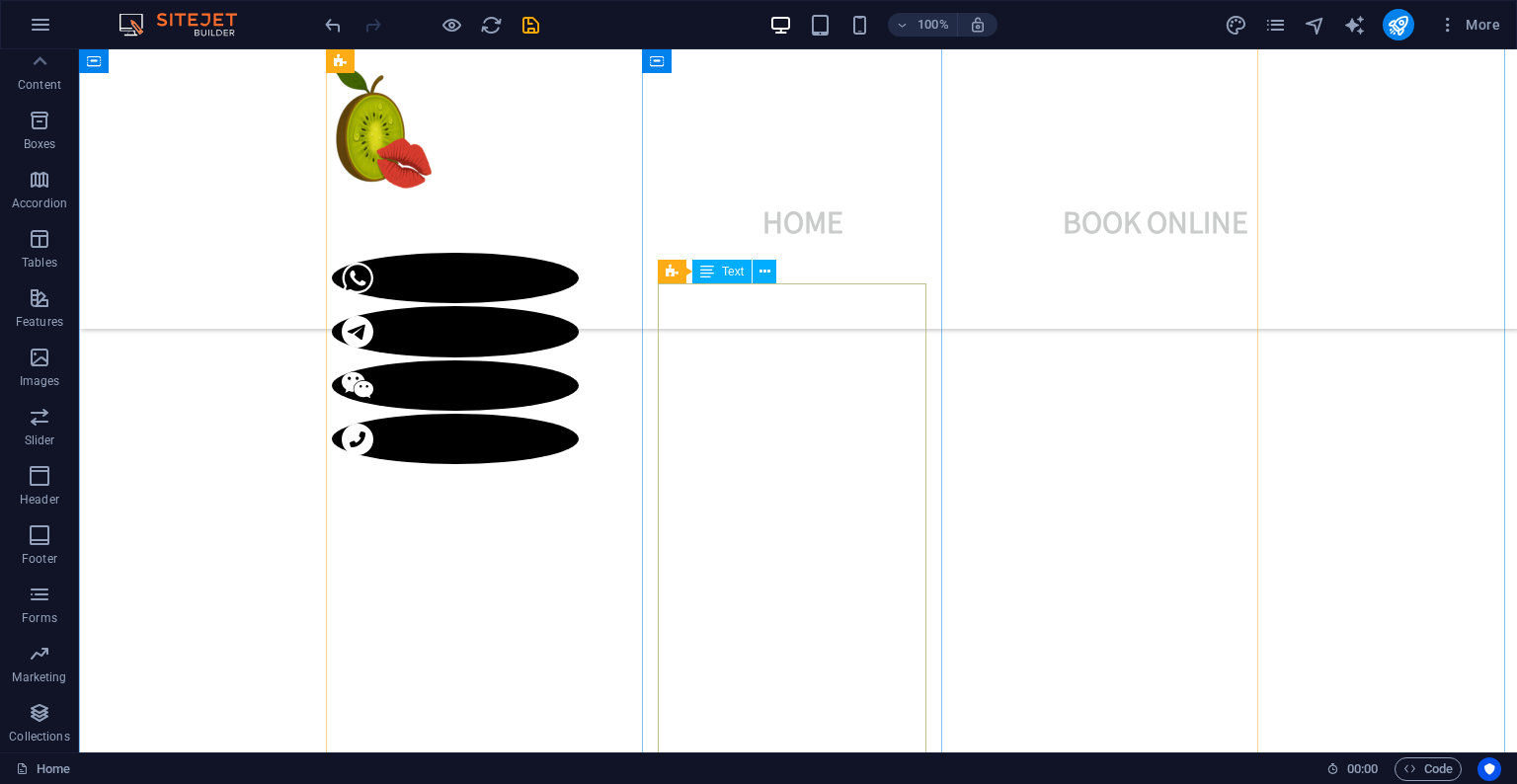 scroll, scrollTop: 1426, scrollLeft: 0, axis: vertical 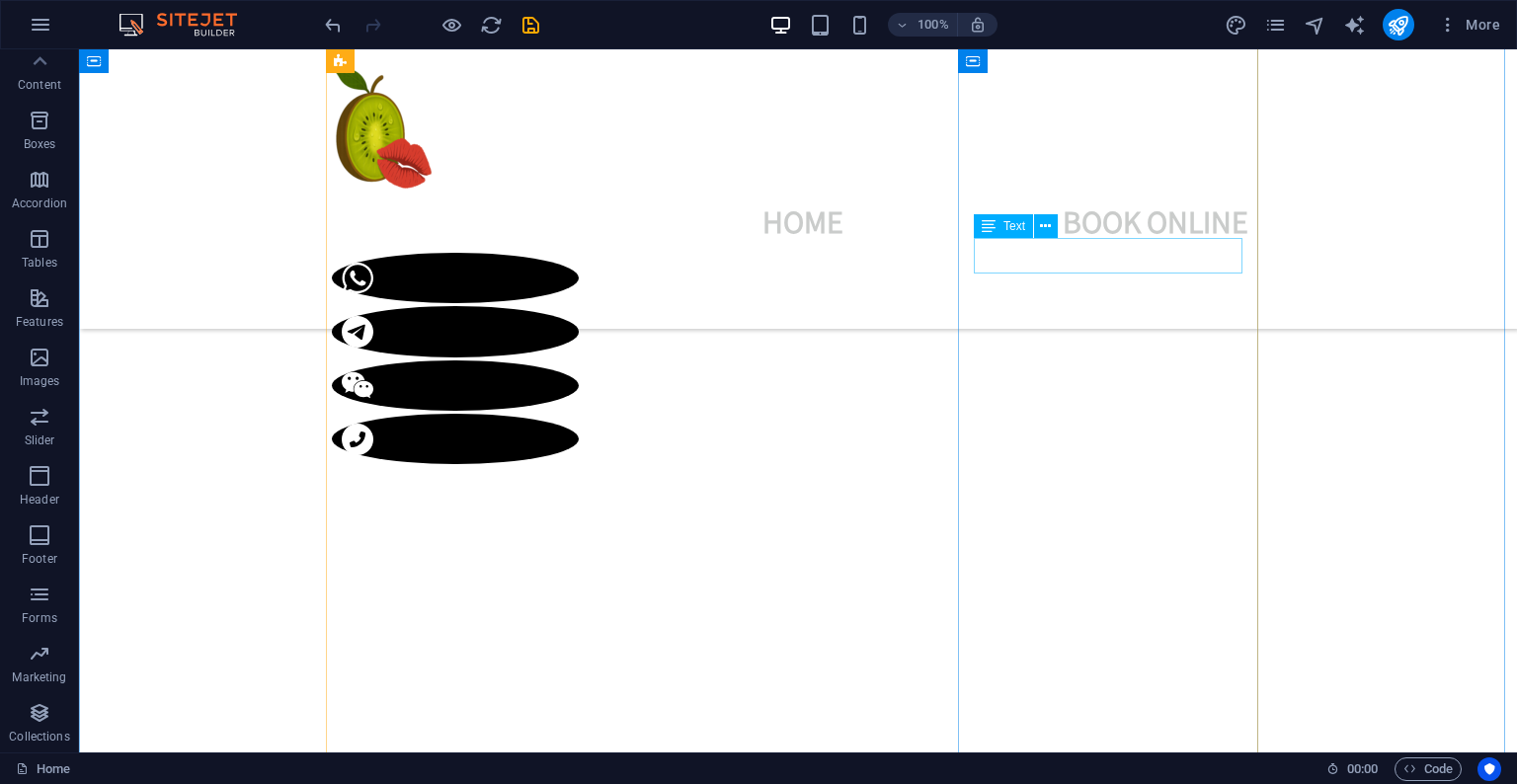 click on "Available" at bounding box center (482, 5026) 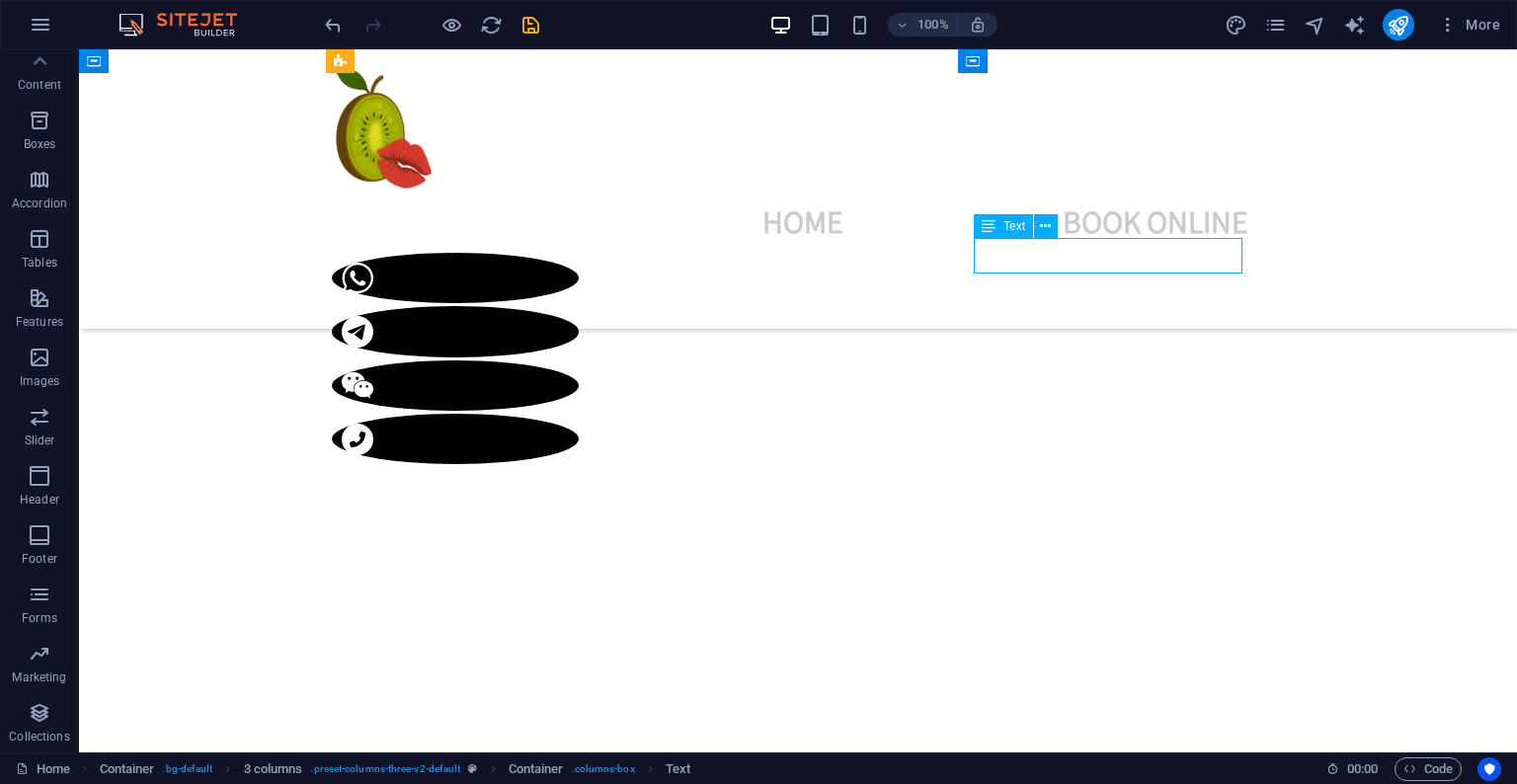 click on "Available" at bounding box center (482, 5026) 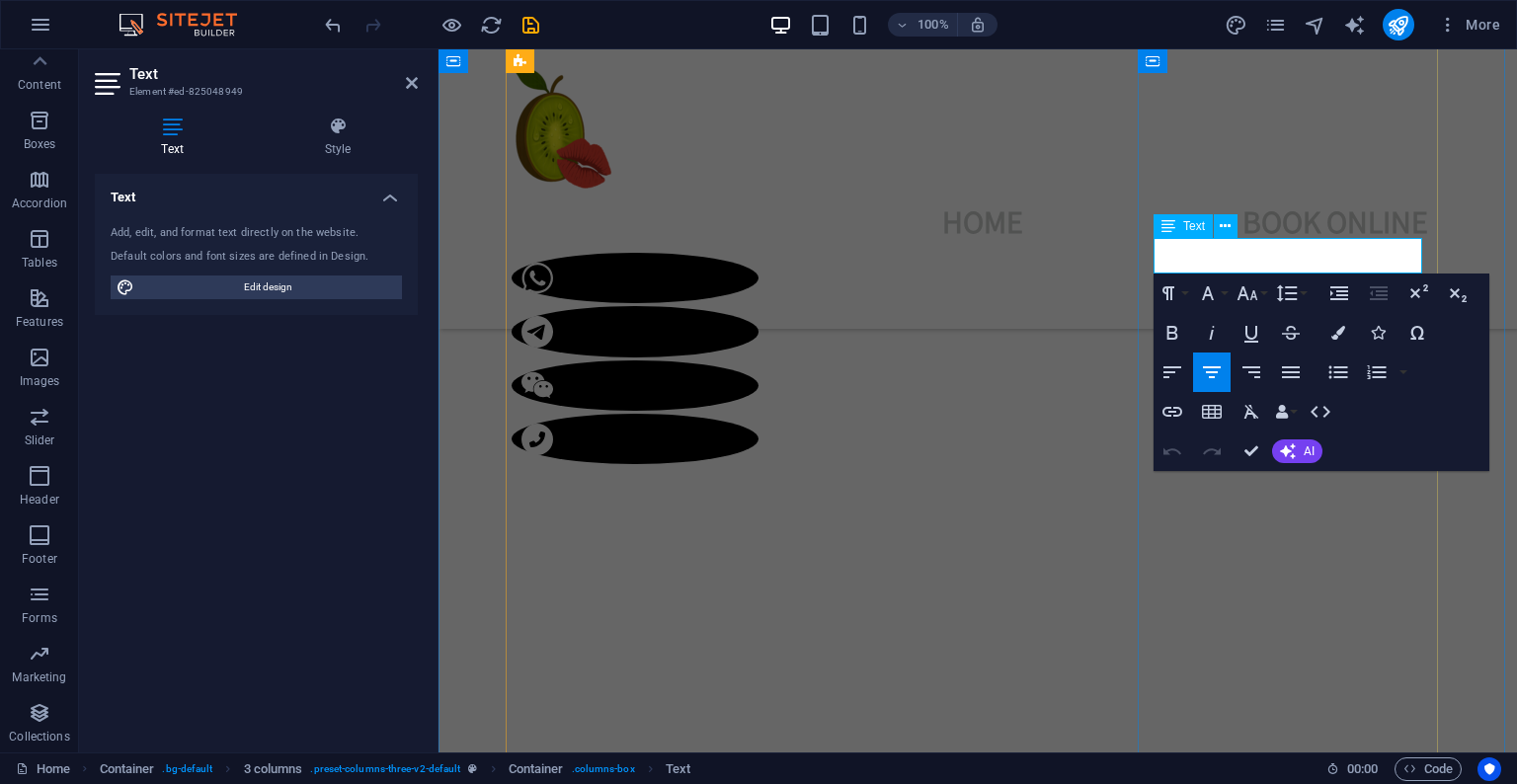 click on "Available" at bounding box center (662, 5026) 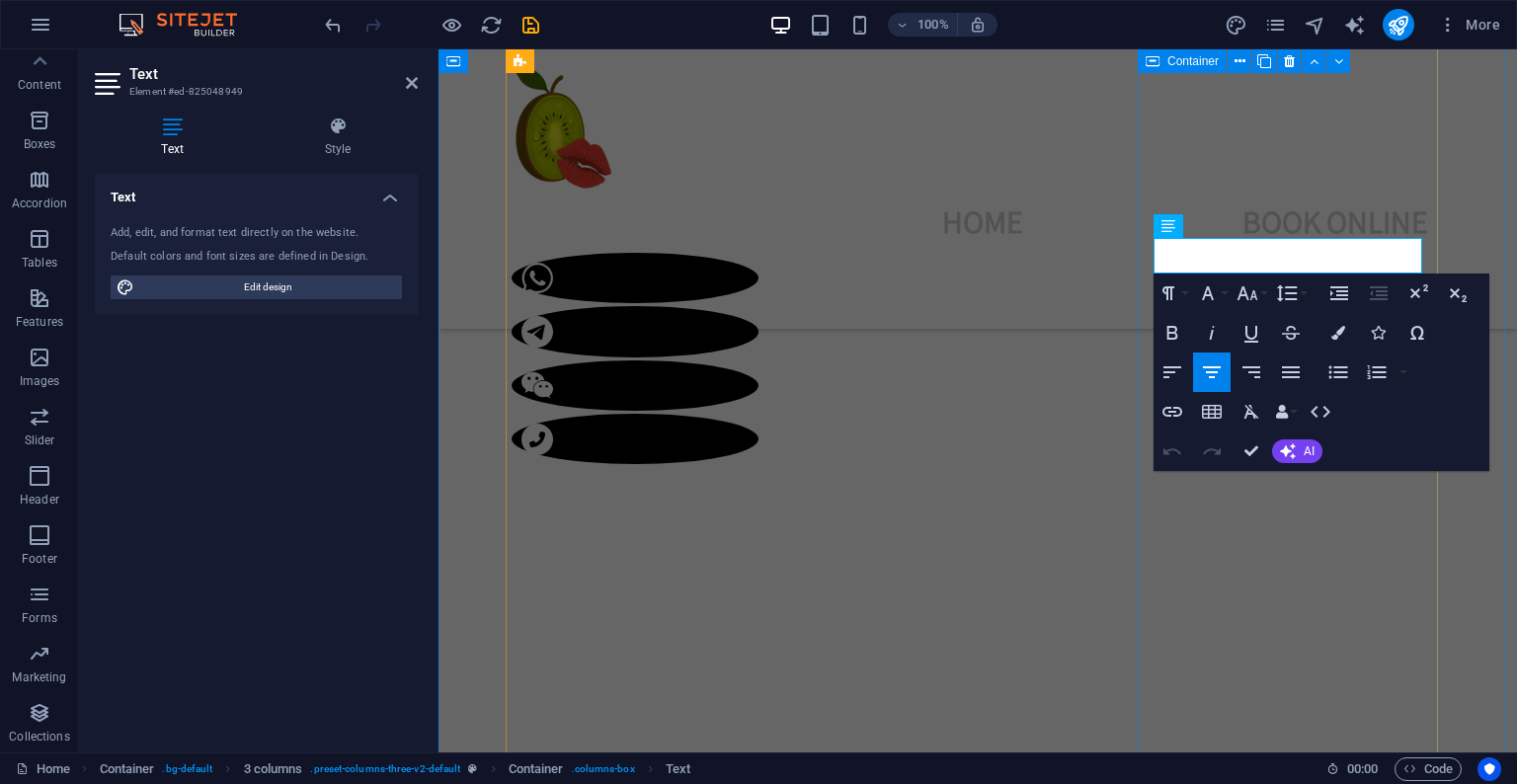 type 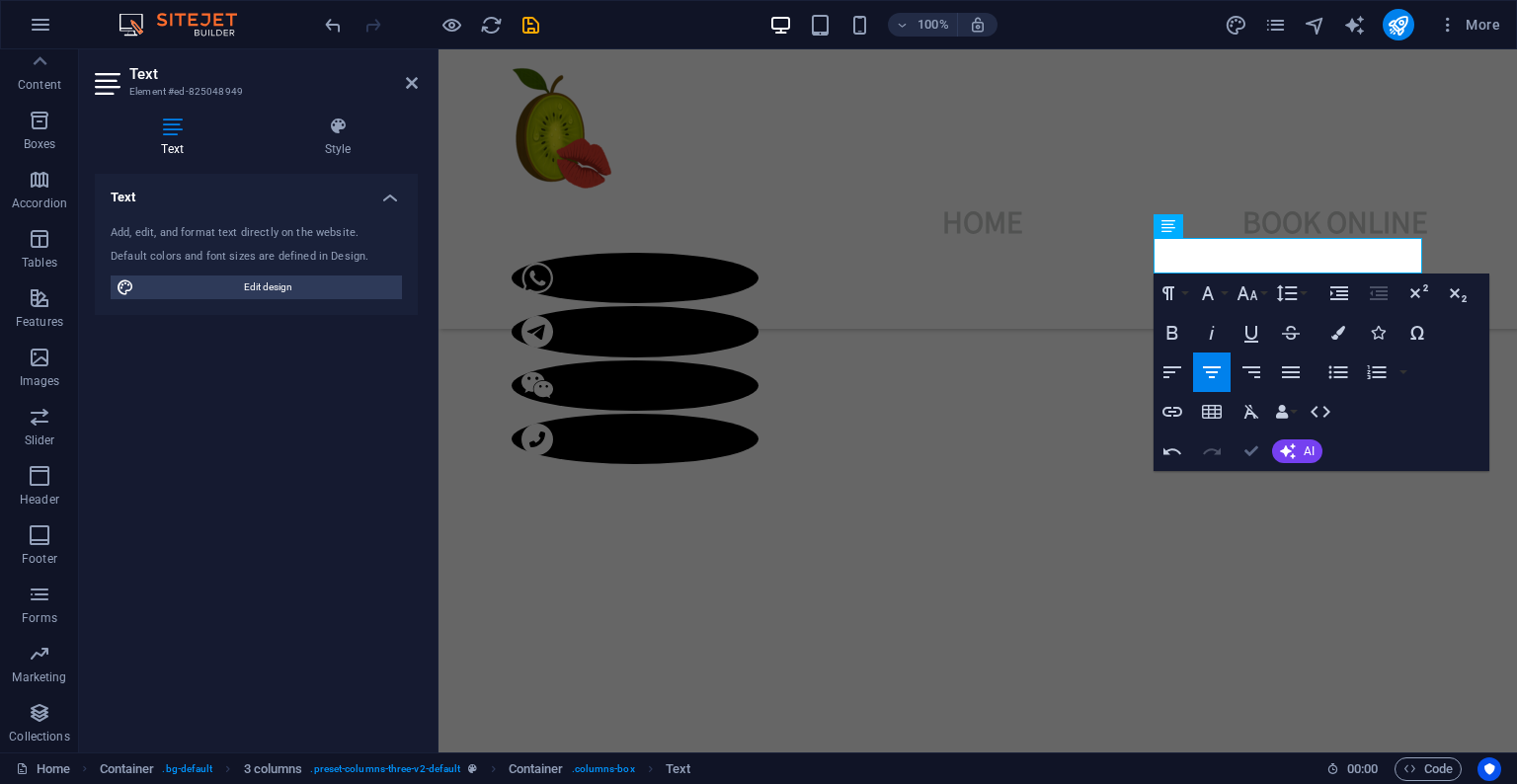 drag, startPoint x: 1242, startPoint y: 449, endPoint x: 1167, endPoint y: 398, distance: 90.697299 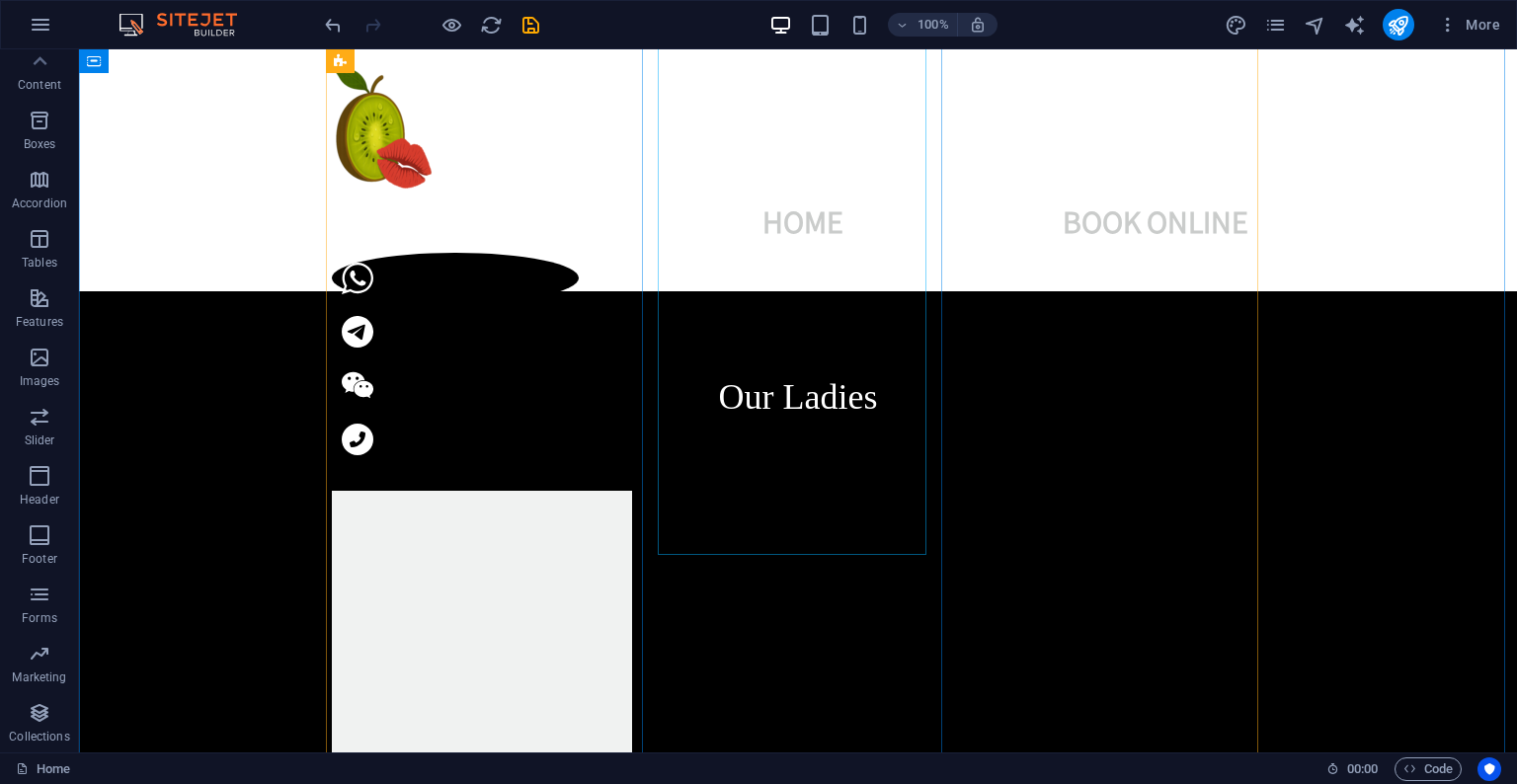 scroll, scrollTop: 2523, scrollLeft: 0, axis: vertical 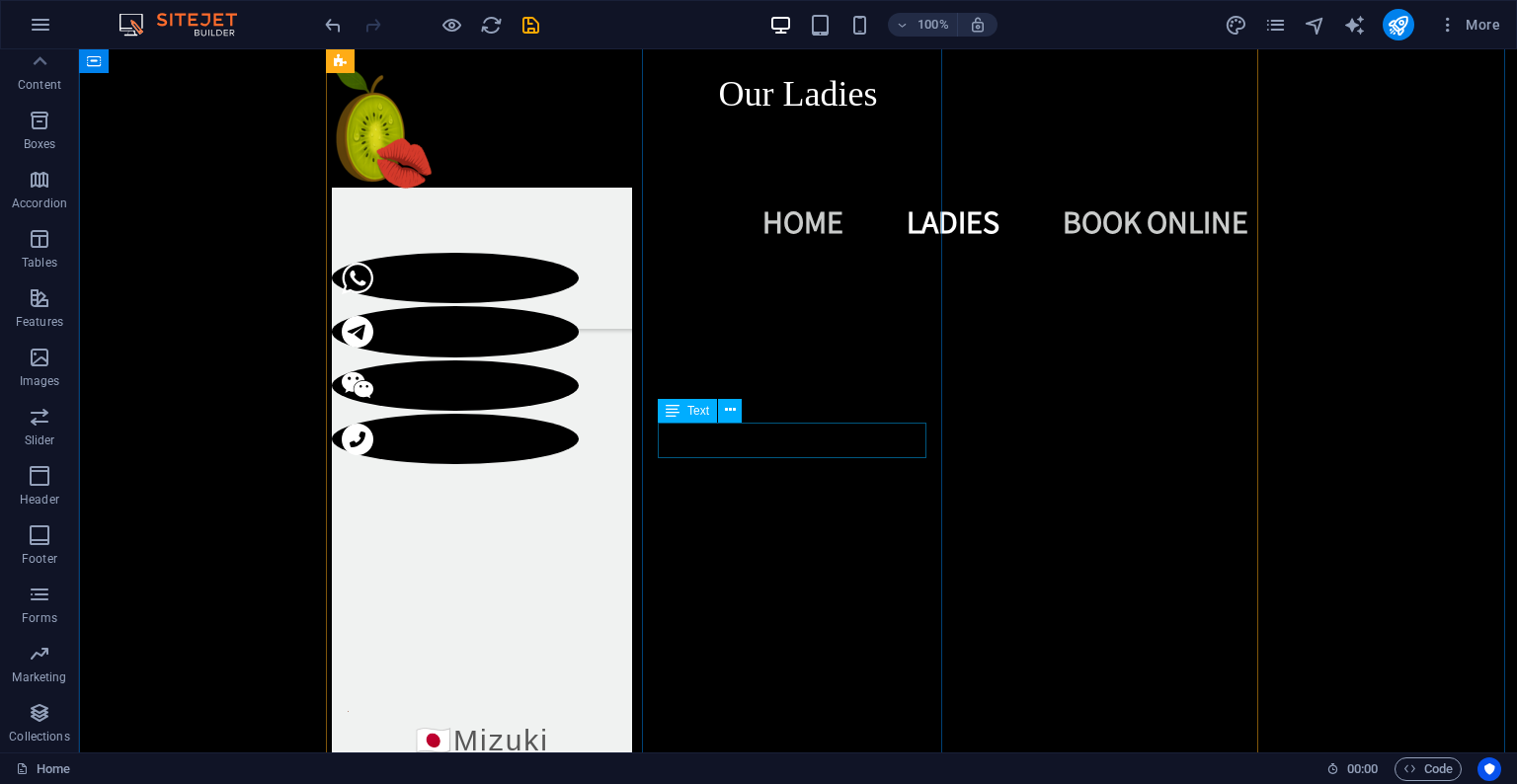 click on "Available" at bounding box center [482, 6934] 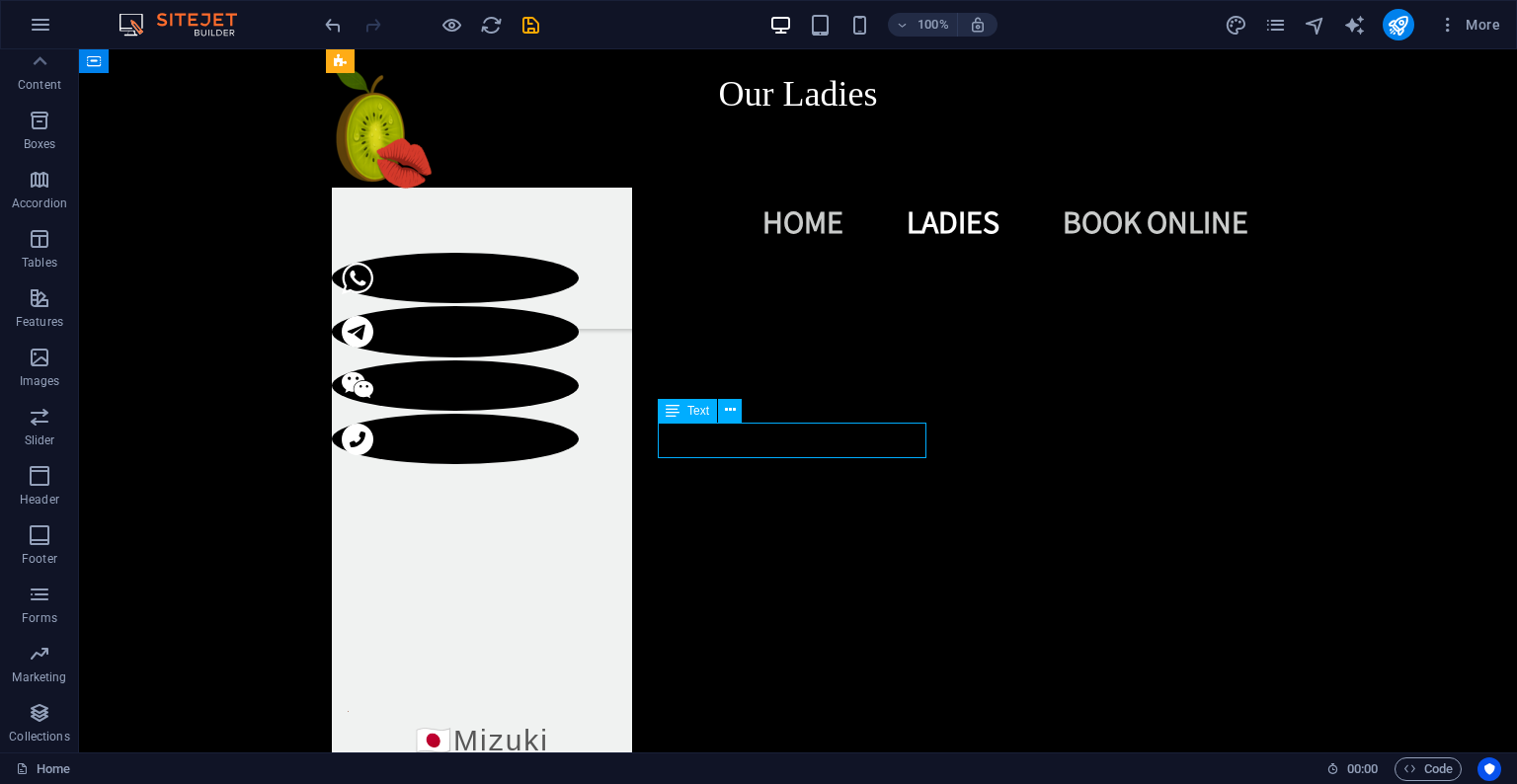 click on "Available" at bounding box center (482, 6934) 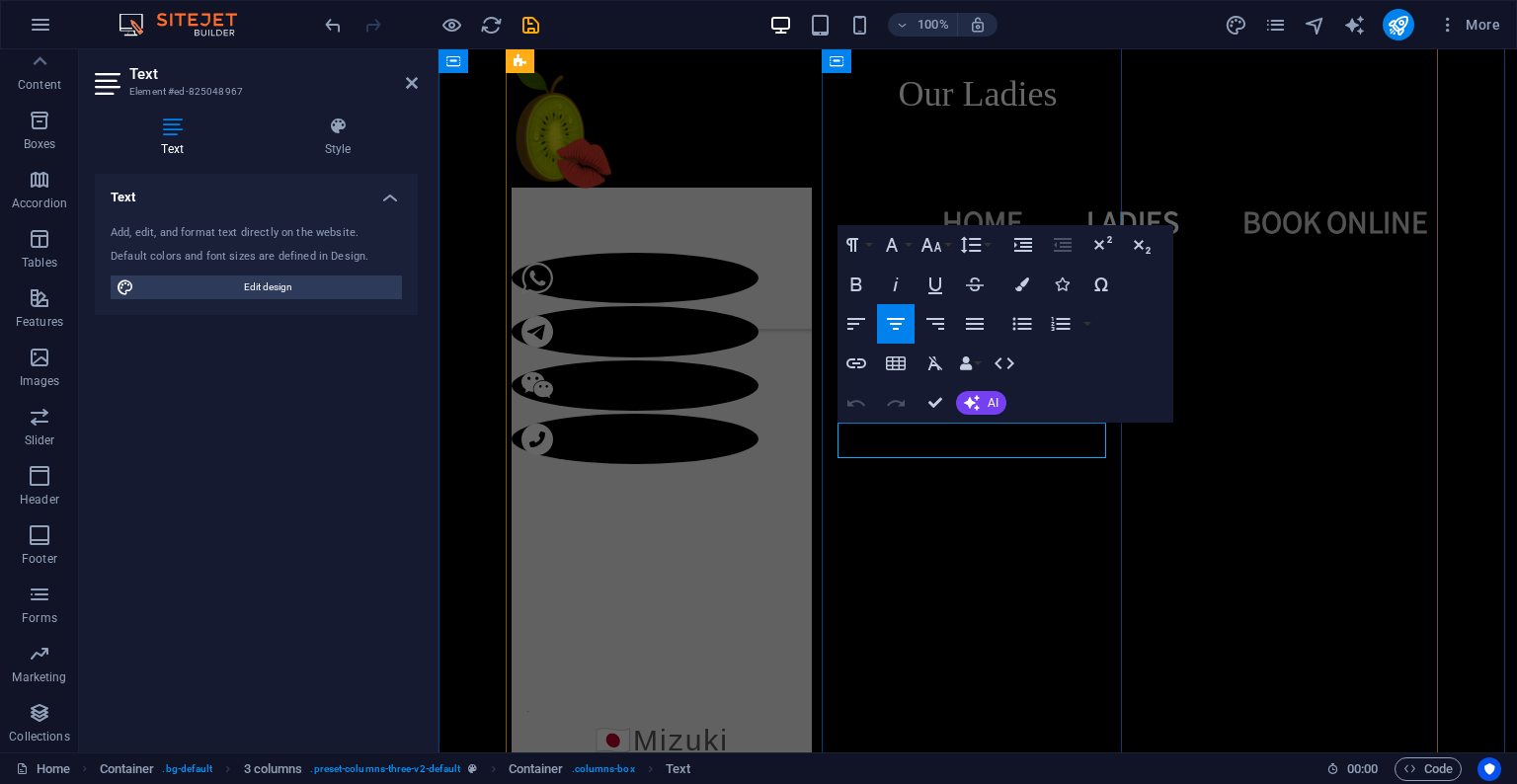 click on "Available" at bounding box center [662, 6934] 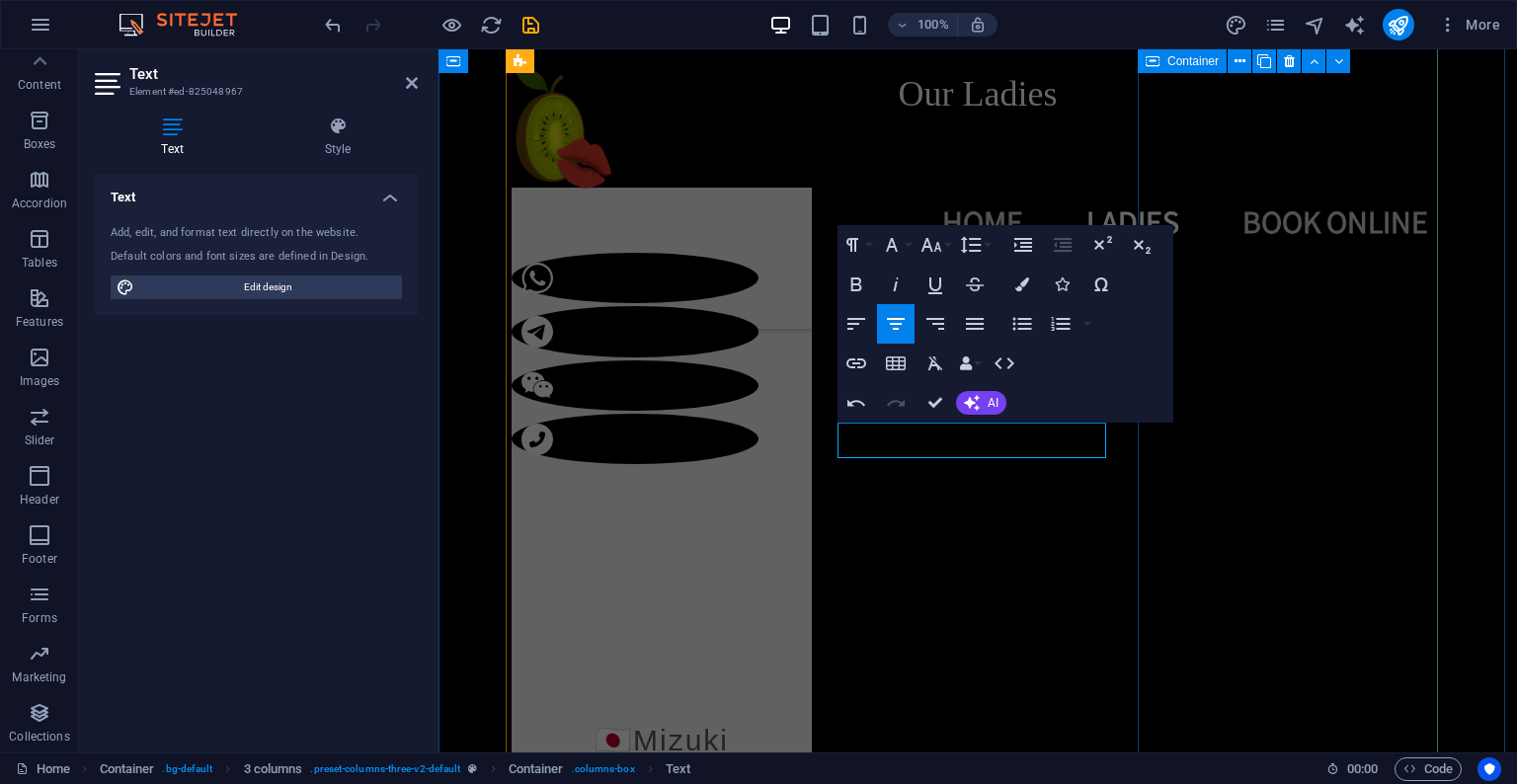 click on "1 2 🇰🇷 🇻🇳 [PERSON] Exotic Beauty     Available A rare mix of Korean elegance and Vietnamese charm. Smooth skin, irresistible curves, and a personality that makes you melt. 🌏 Ethnicity: Korean-Vietnamese 📏 Measurements: 34C-24-35 📐 Height/Weight: 166cm | 108lbs 💸 Rates: 250/HH | 350/45min | 450/HR 💎 Services: PSE | BBBJ | DFK | CIM ✨ Extras: CIM +$40 | RIMMING +$50 | COF +$80" at bounding box center (662, 8374) 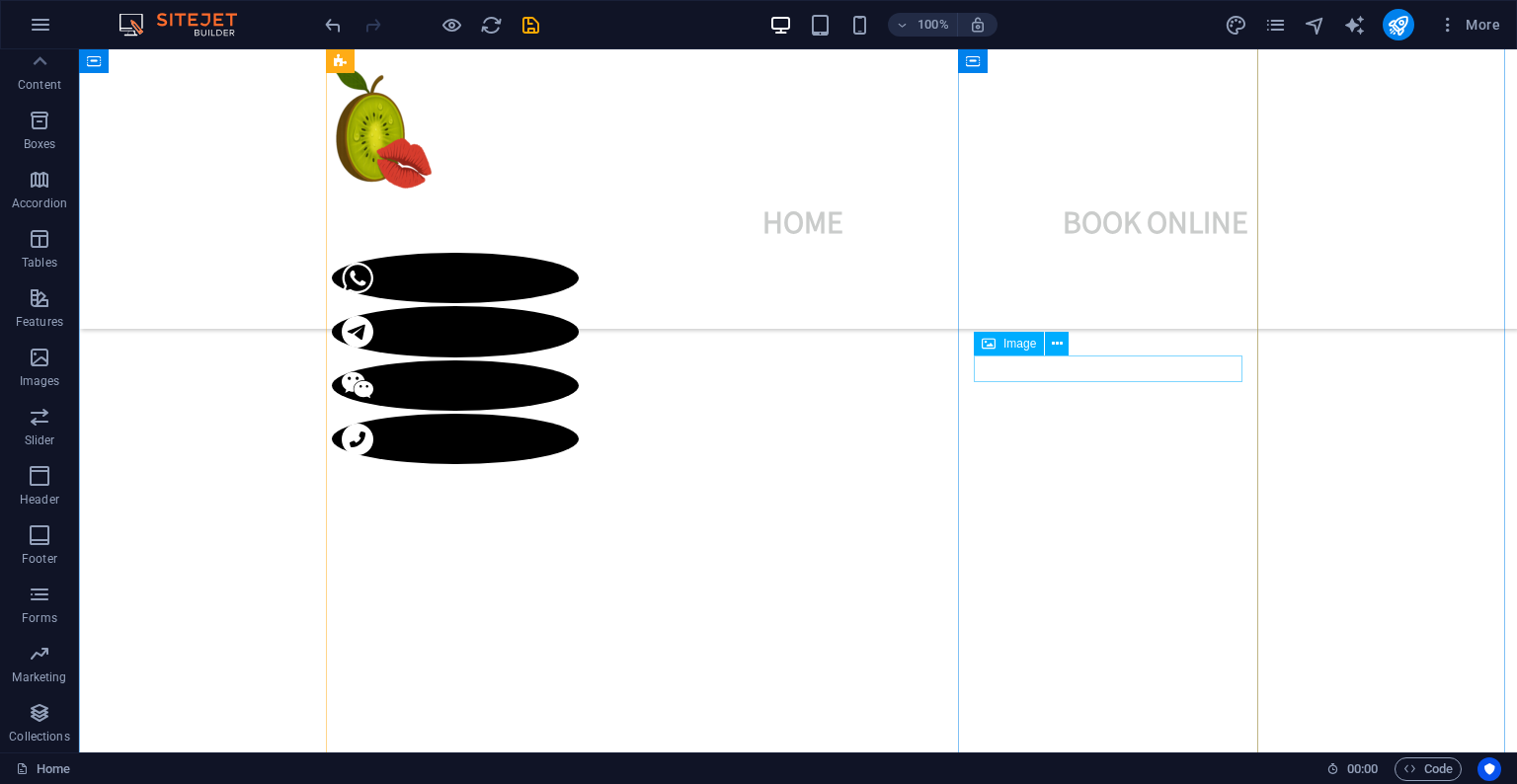 scroll, scrollTop: 1213, scrollLeft: 0, axis: vertical 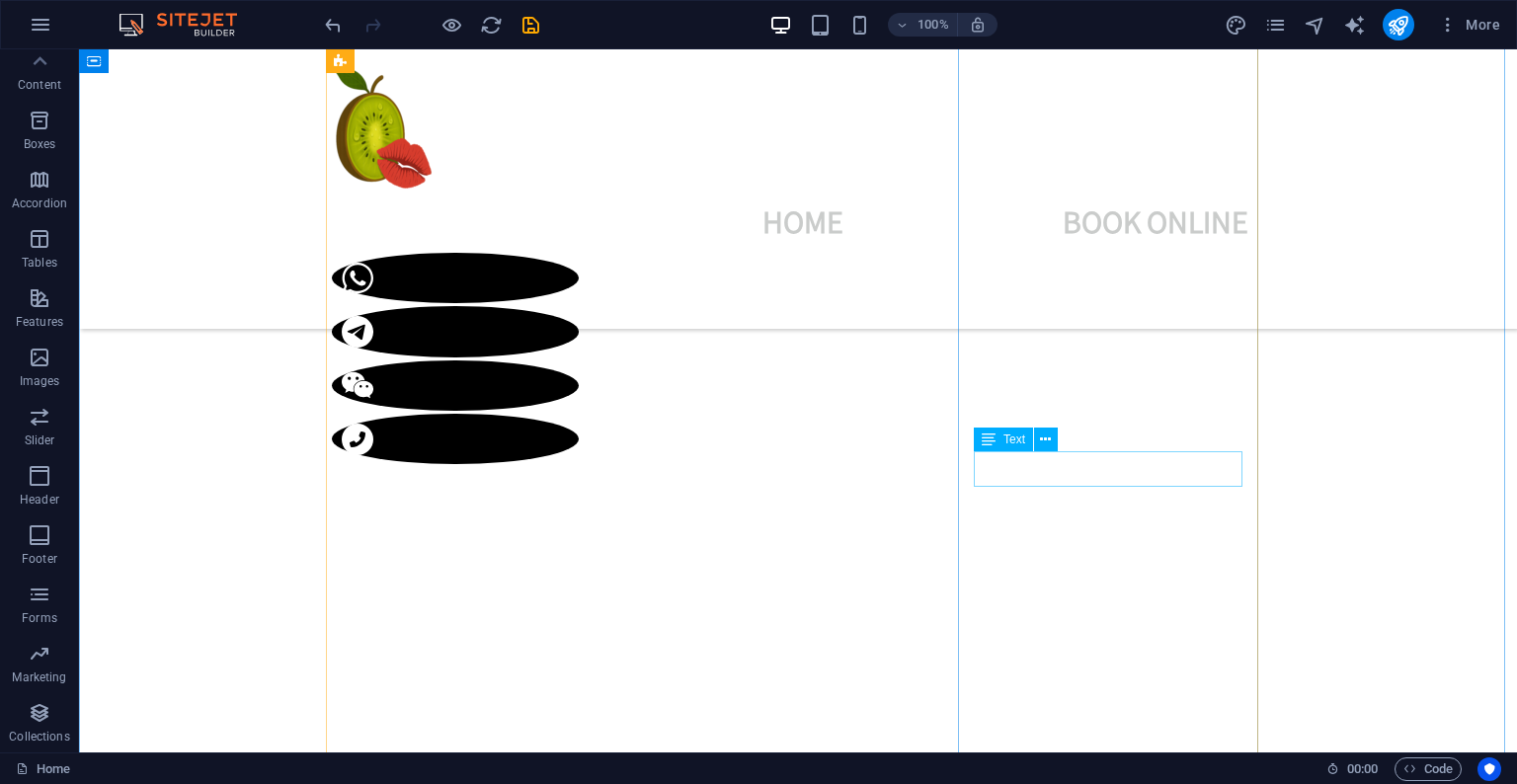 click on "Available - 3 days ONLY" at bounding box center (482, 5275) 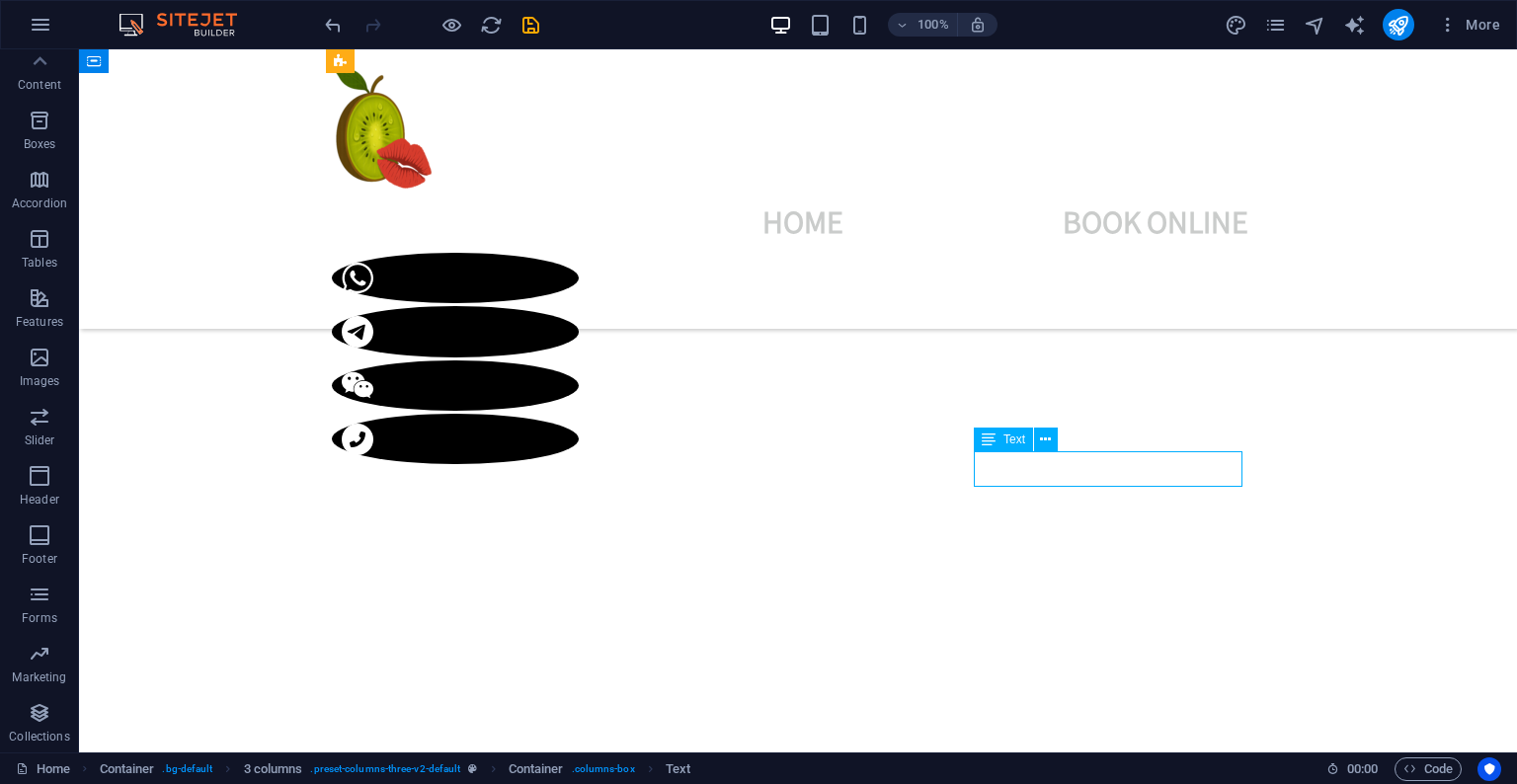 click on "Available - 3 days ONLY" at bounding box center [482, 5275] 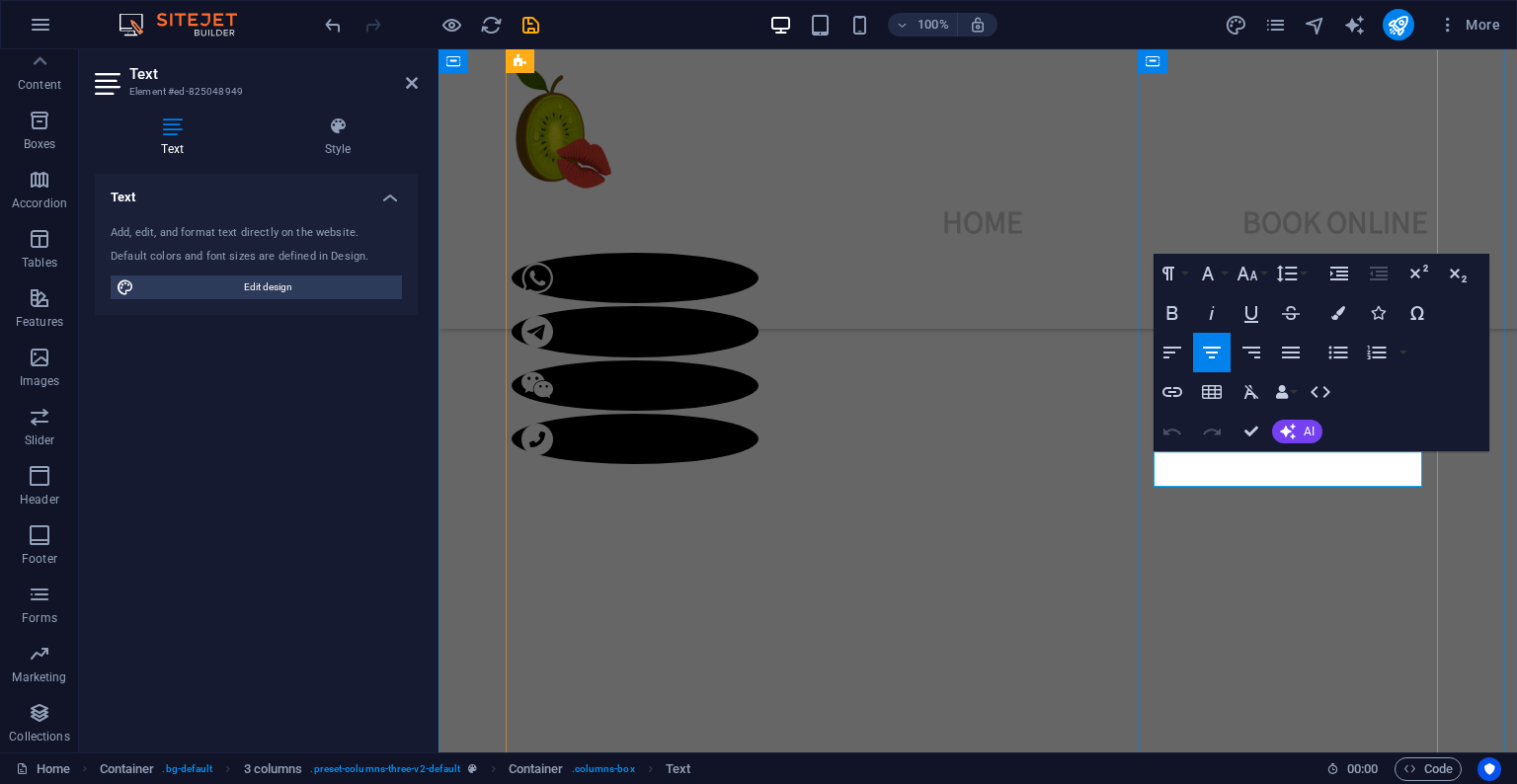 drag, startPoint x: 1345, startPoint y: 474, endPoint x: 1290, endPoint y: 470, distance: 55.145263 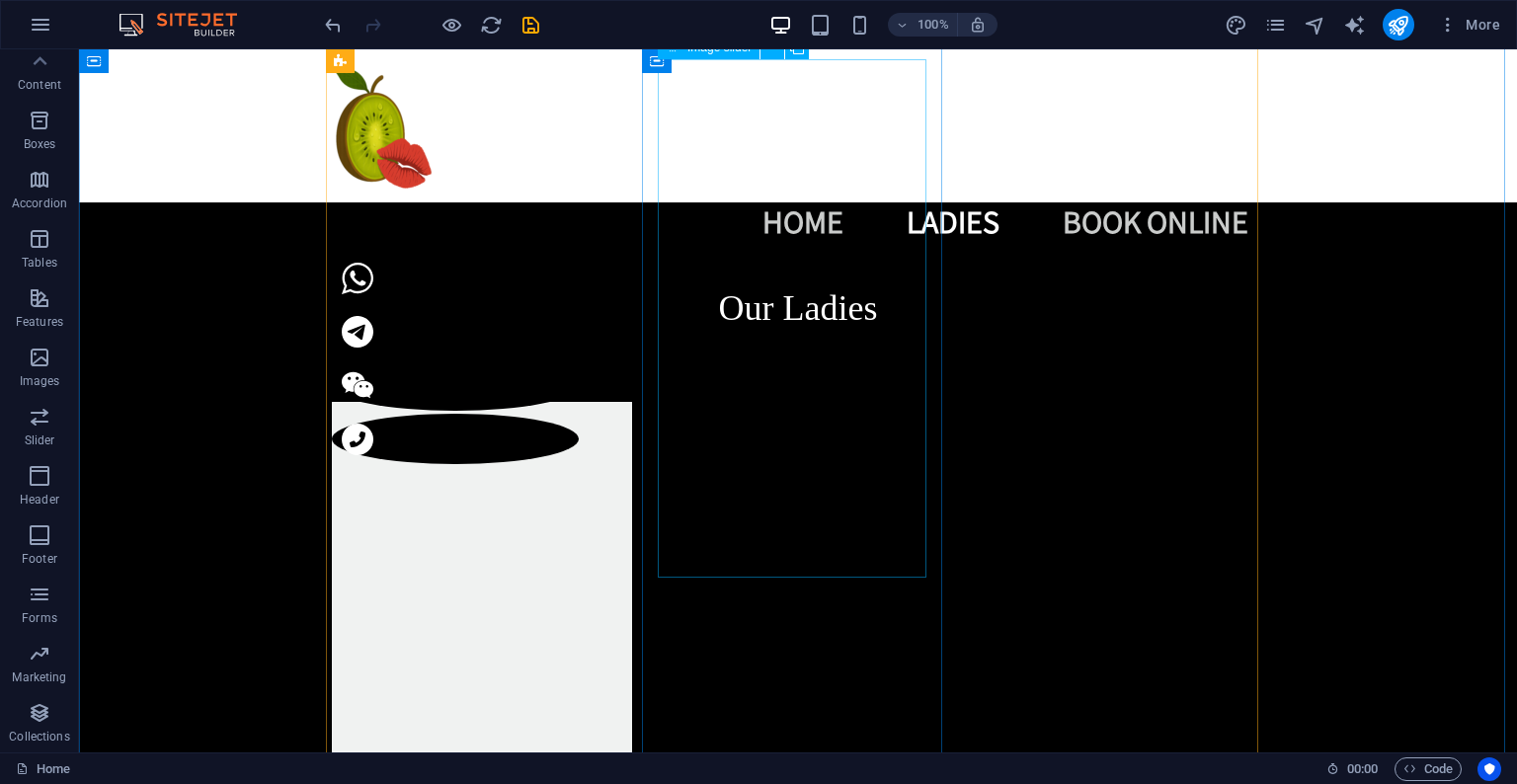 scroll, scrollTop: 2414, scrollLeft: 0, axis: vertical 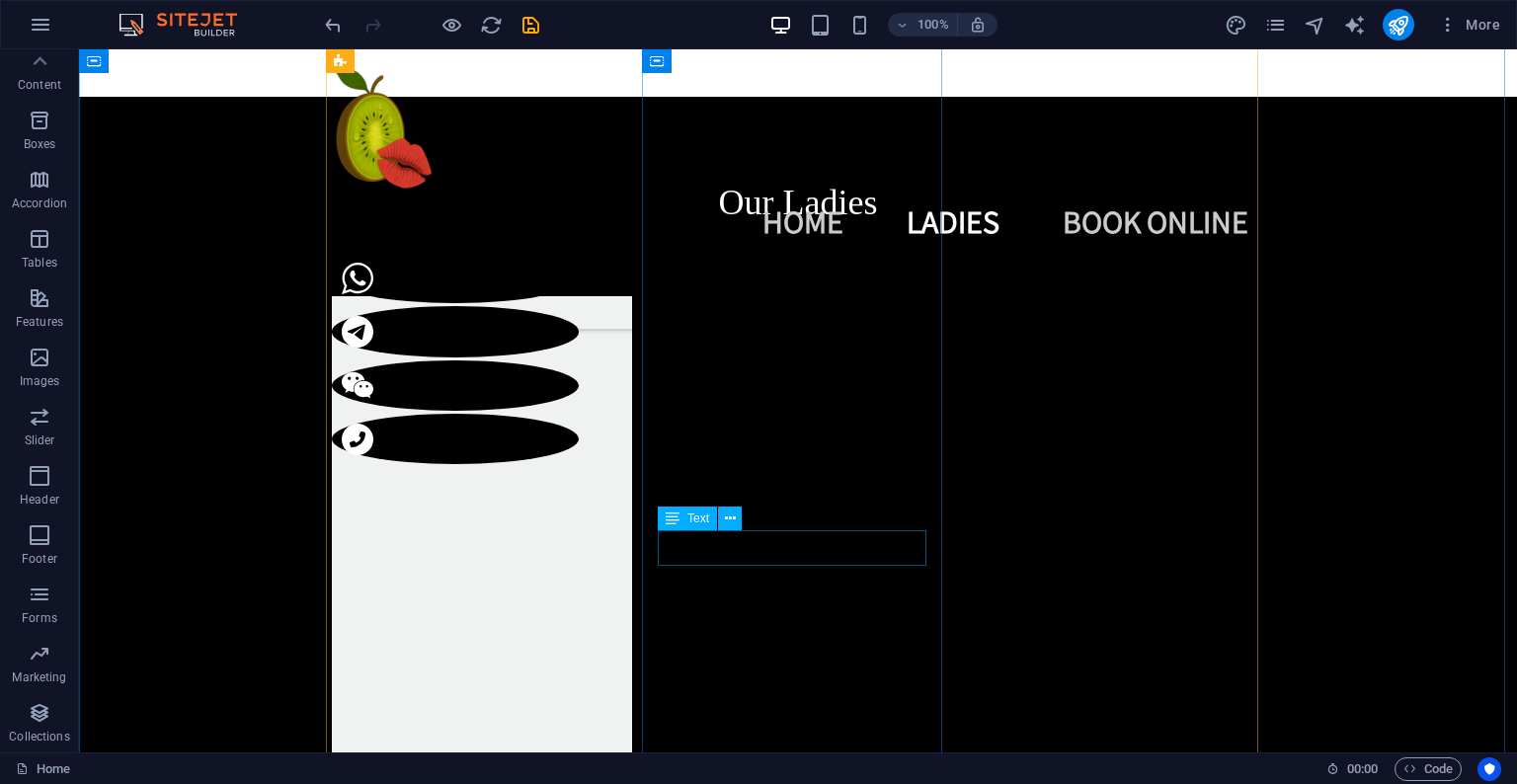click on "Available" at bounding box center [482, 7042] 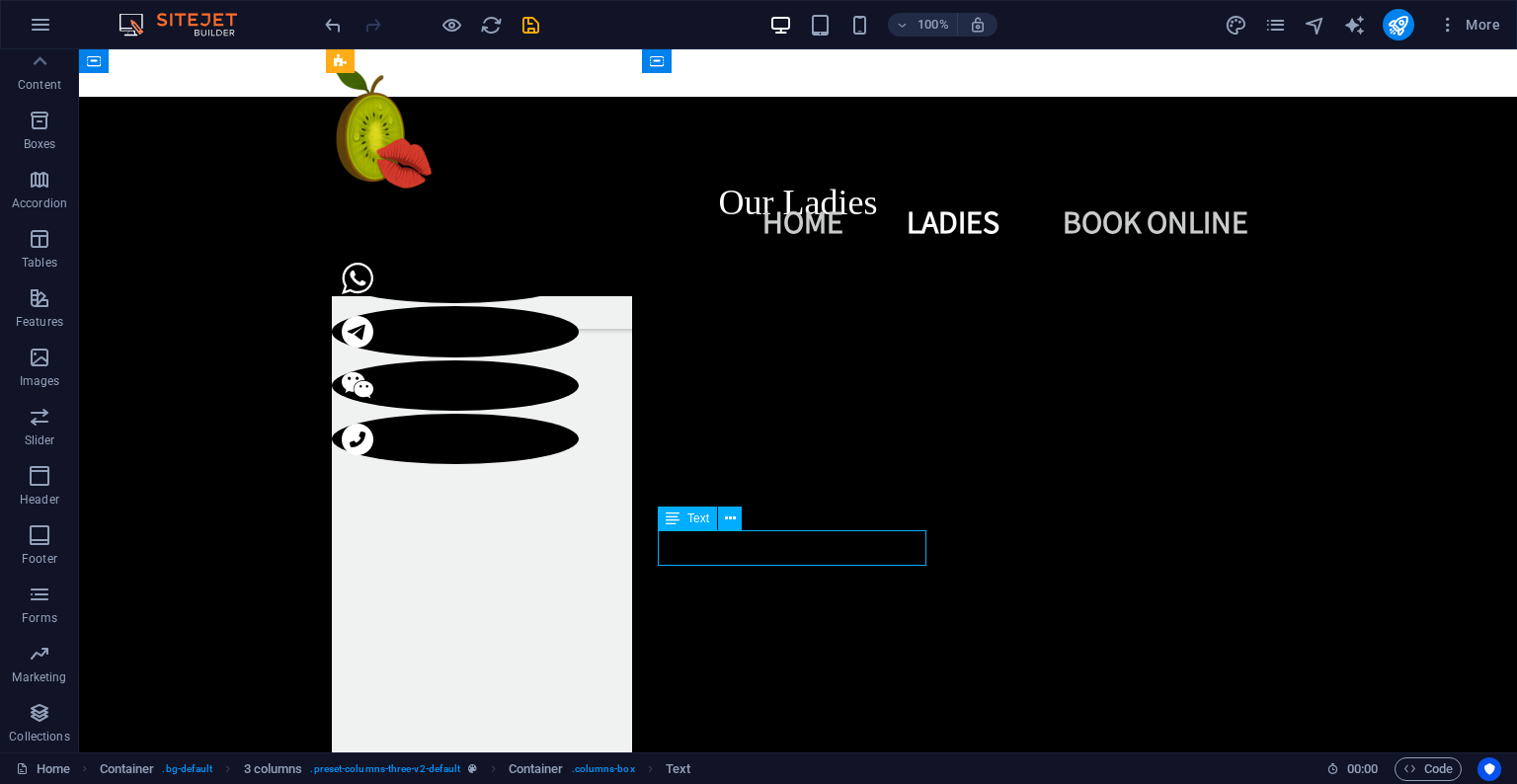 click on "Available" at bounding box center [482, 7042] 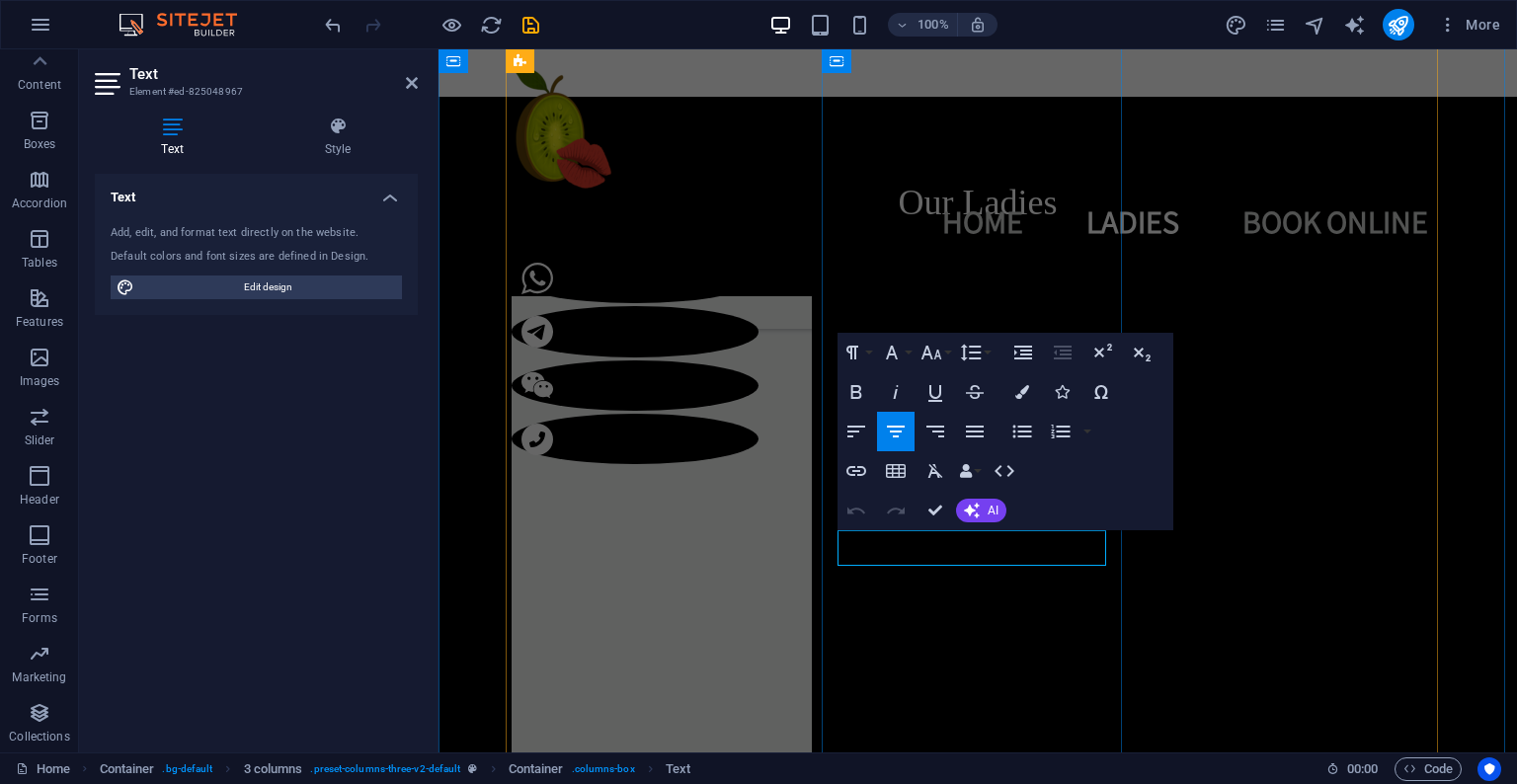 click on "Available" at bounding box center (662, 7042) 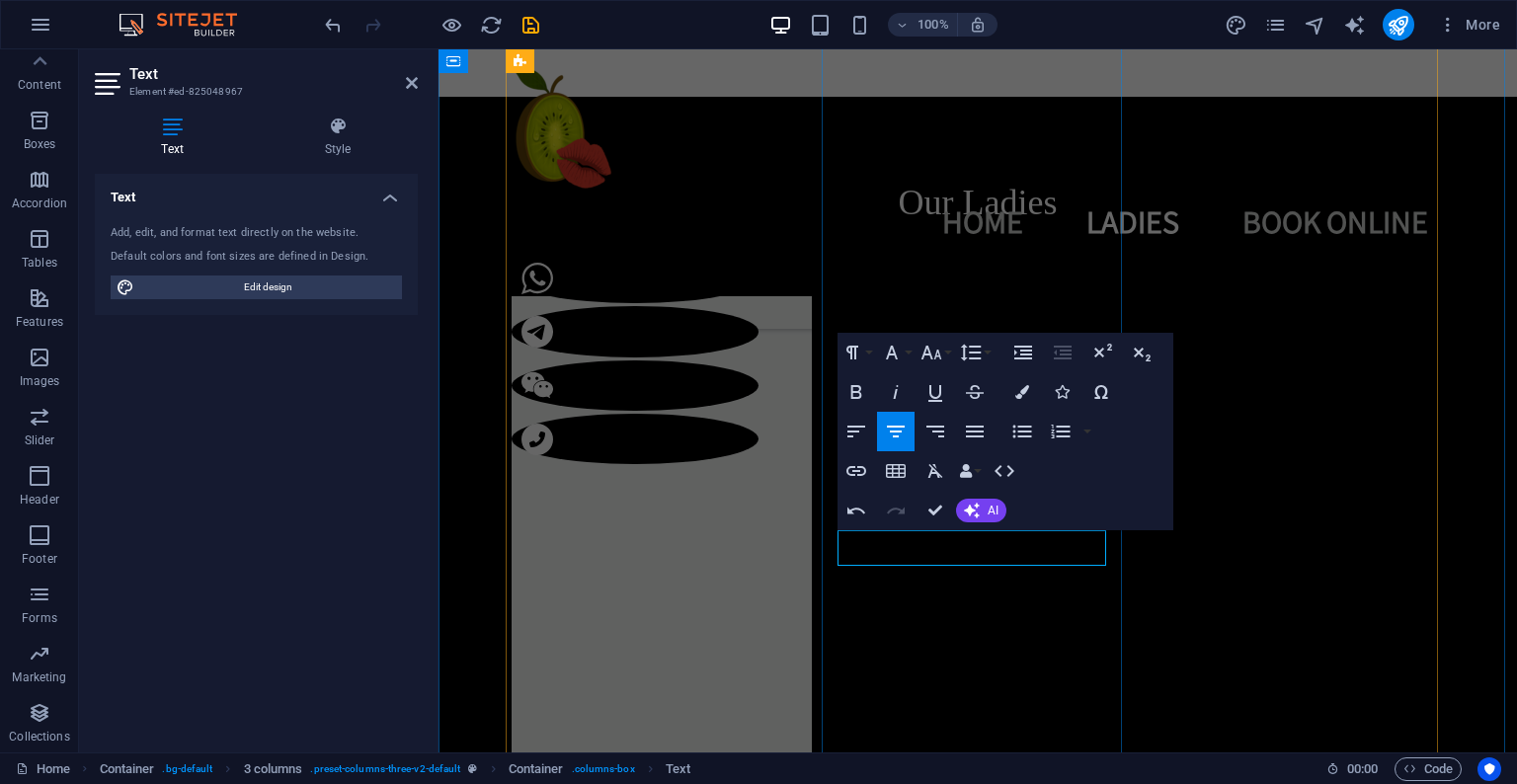 click on "Available" at bounding box center (662, 7042) 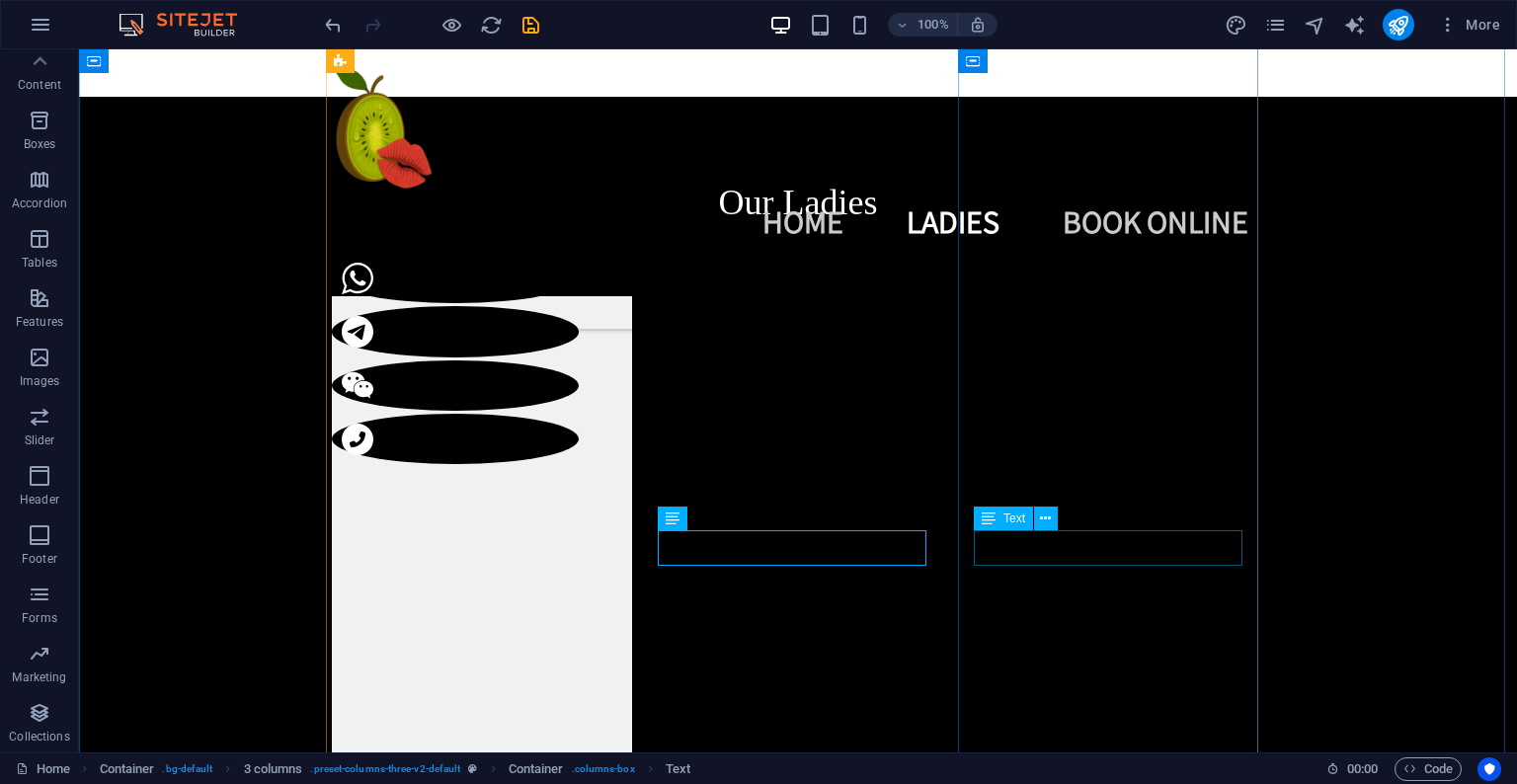 click on "Available" at bounding box center (482, 8583) 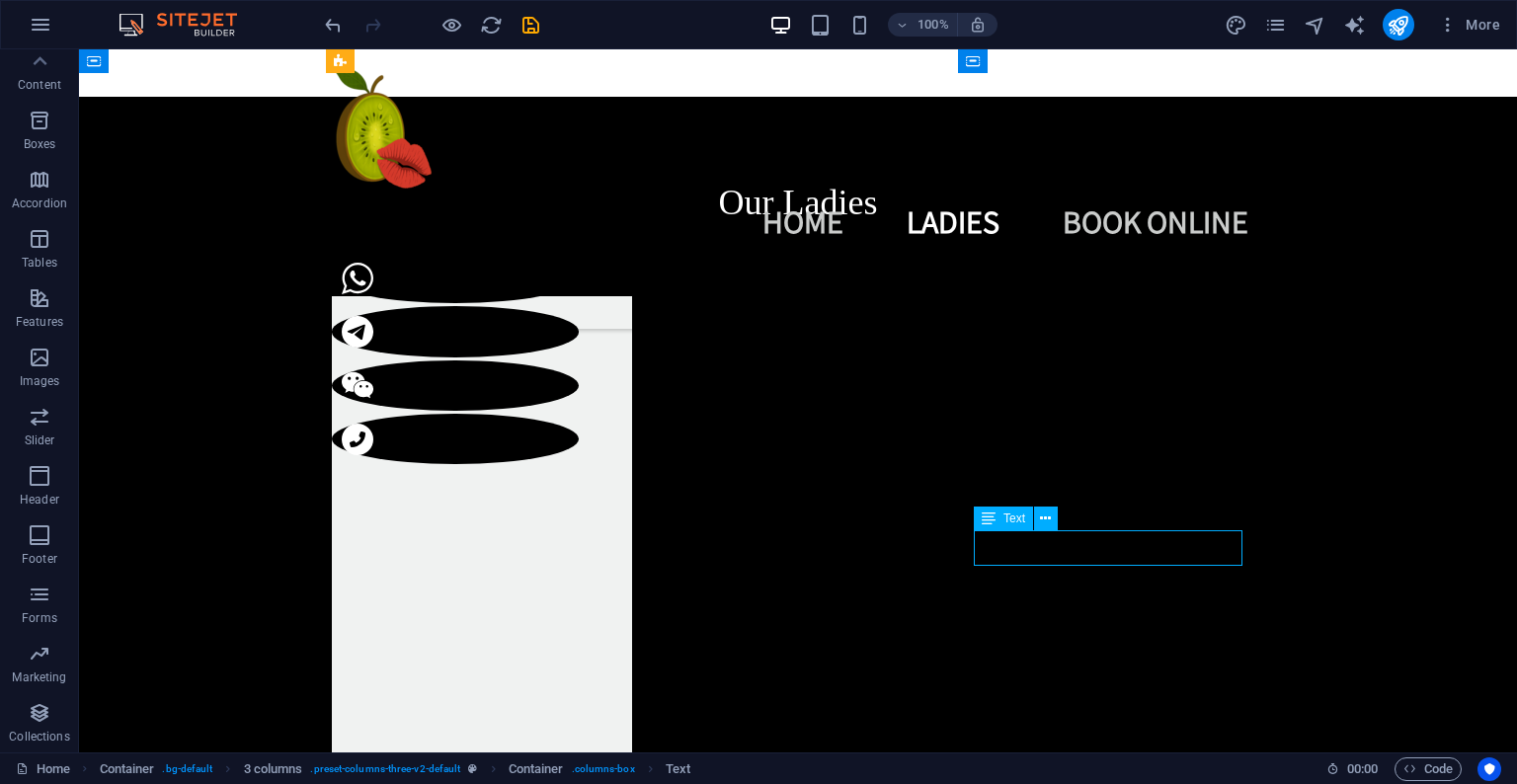 click on "Available" at bounding box center (482, 8583) 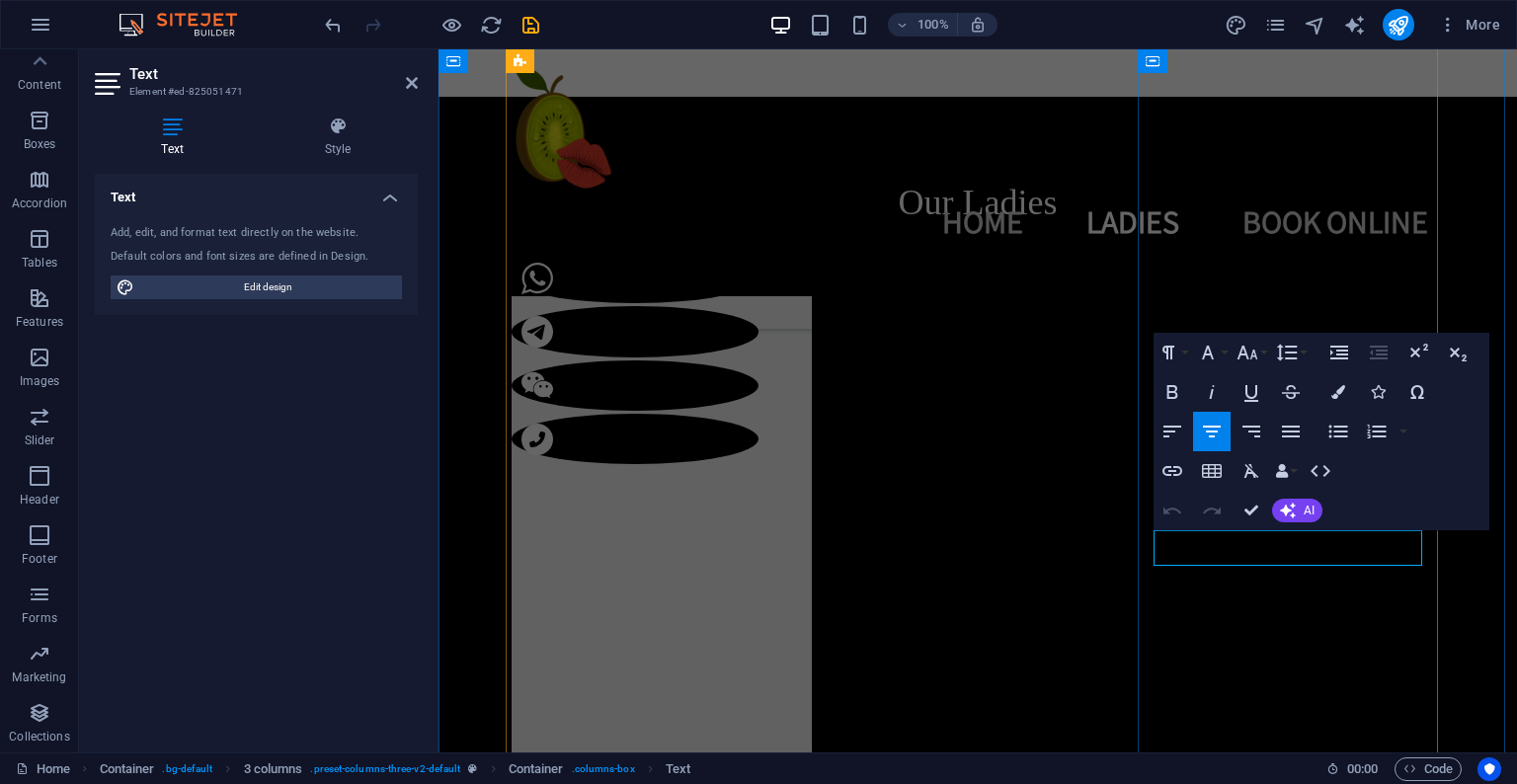 click on "Available" at bounding box center [662, 8583] 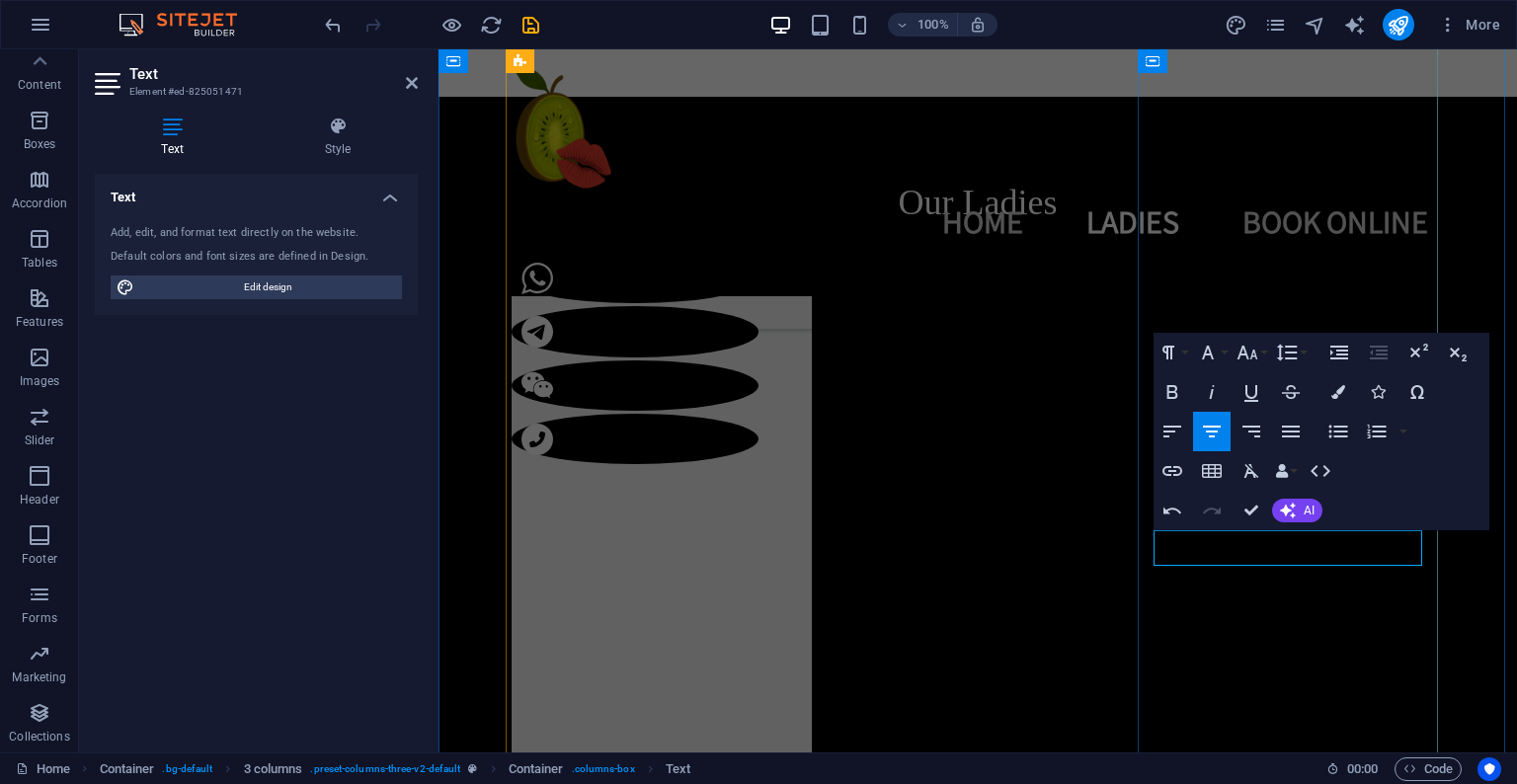 click on "Available - 1 week ONLY" at bounding box center (662, 8767) 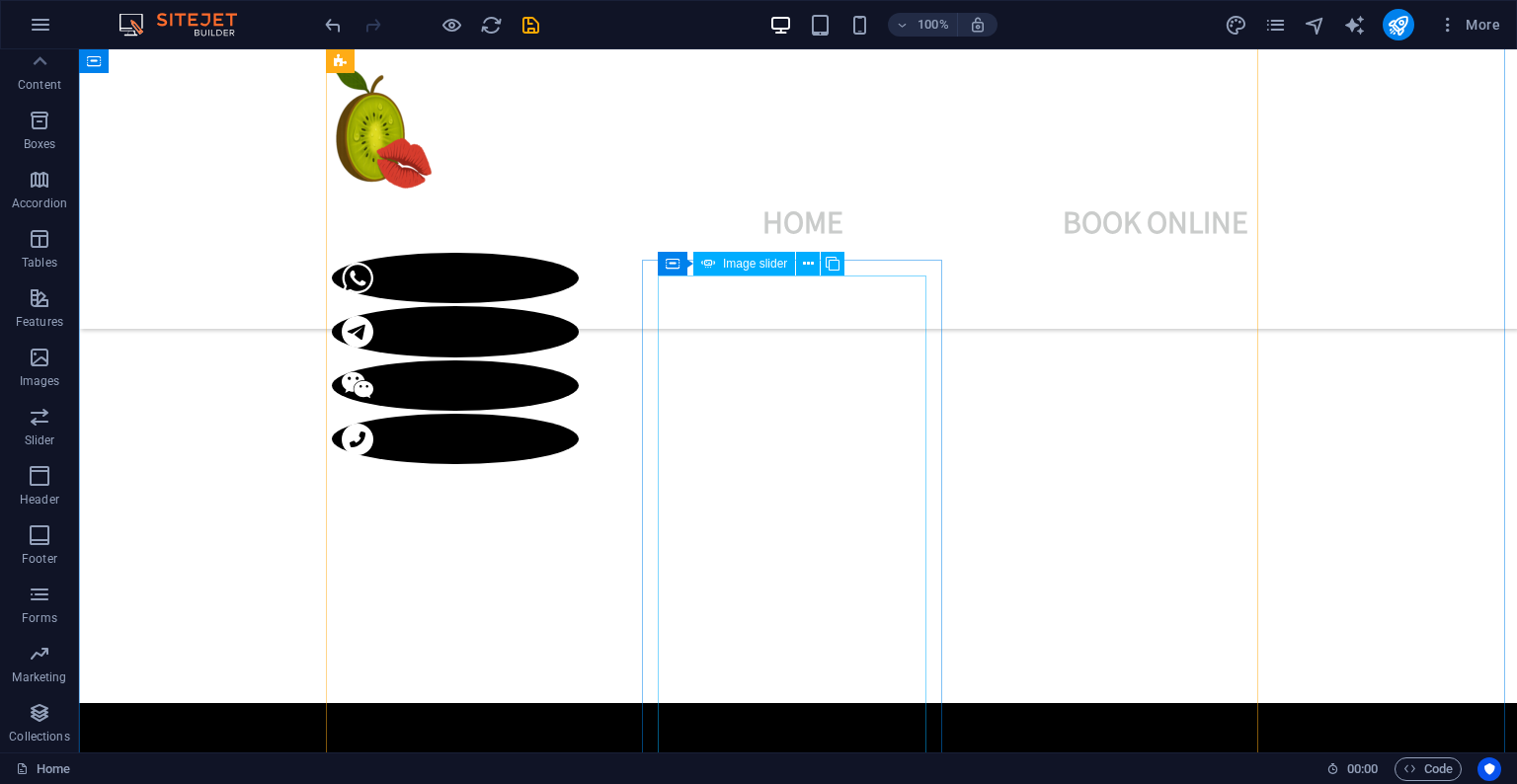 scroll, scrollTop: 1748, scrollLeft: 0, axis: vertical 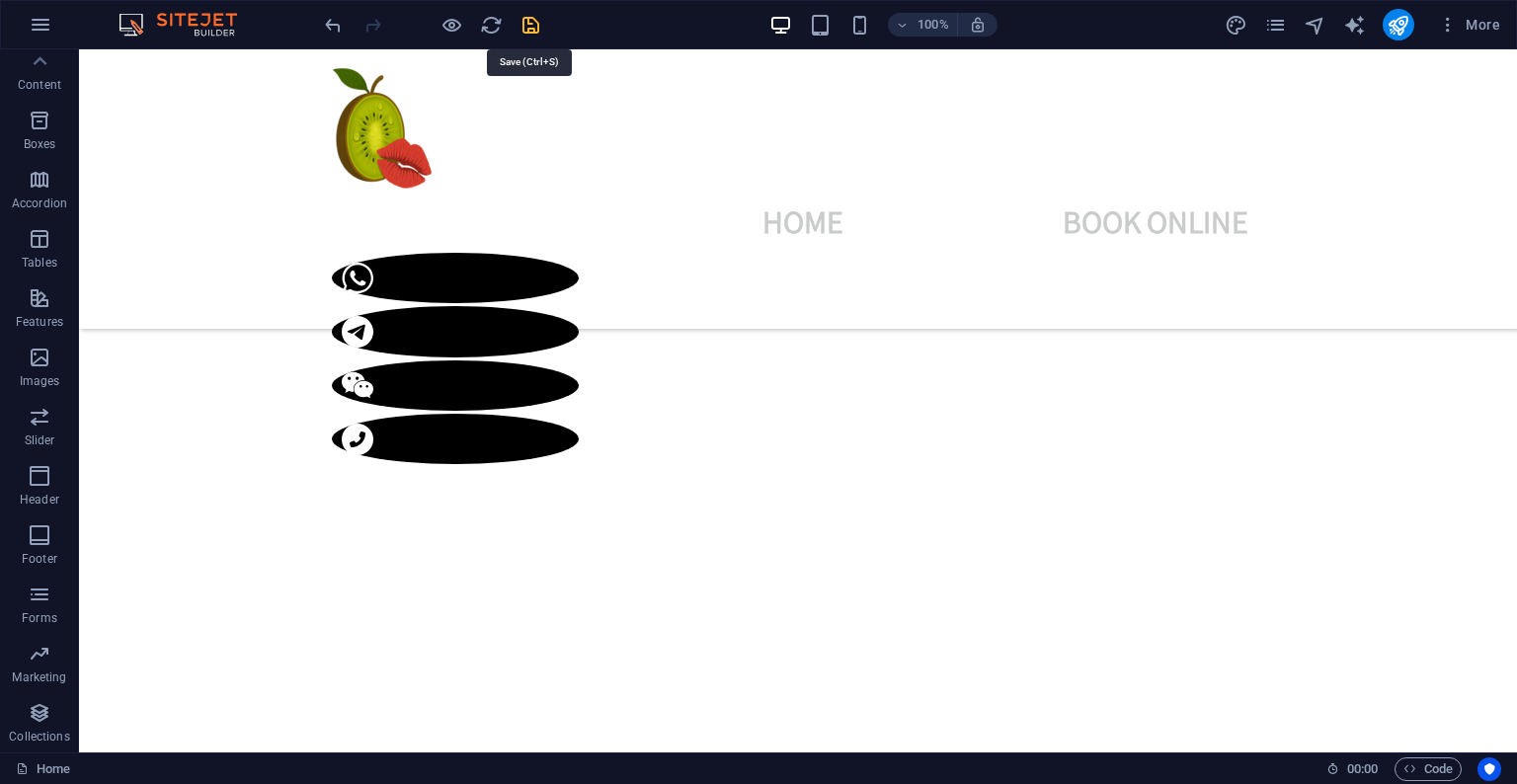 click at bounding box center (530, 25) 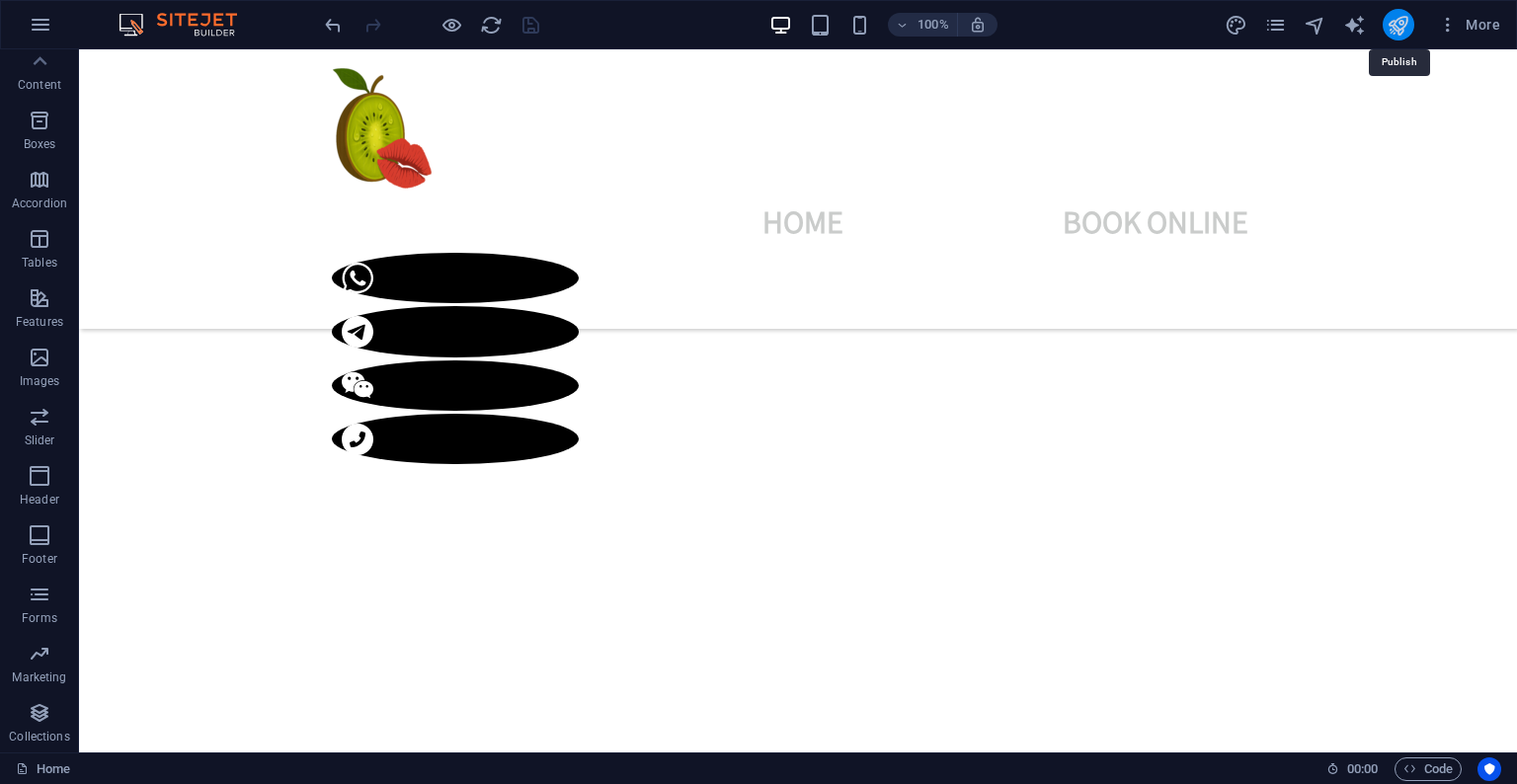 click at bounding box center (1397, 25) 